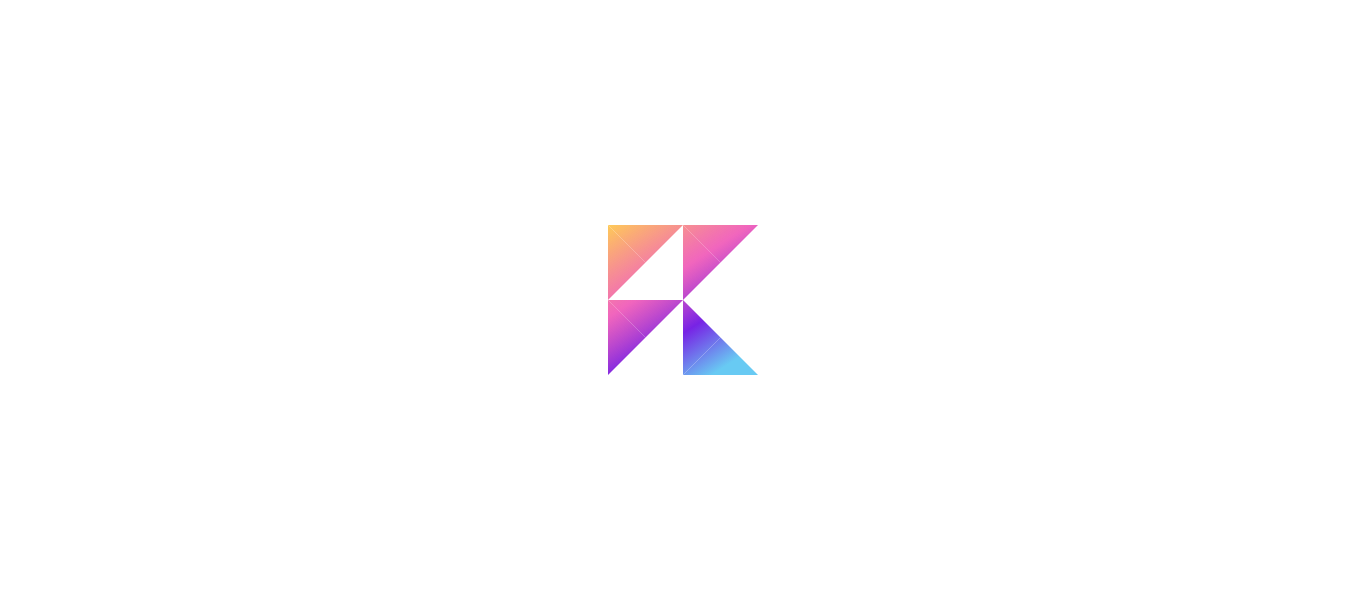 scroll, scrollTop: 0, scrollLeft: 0, axis: both 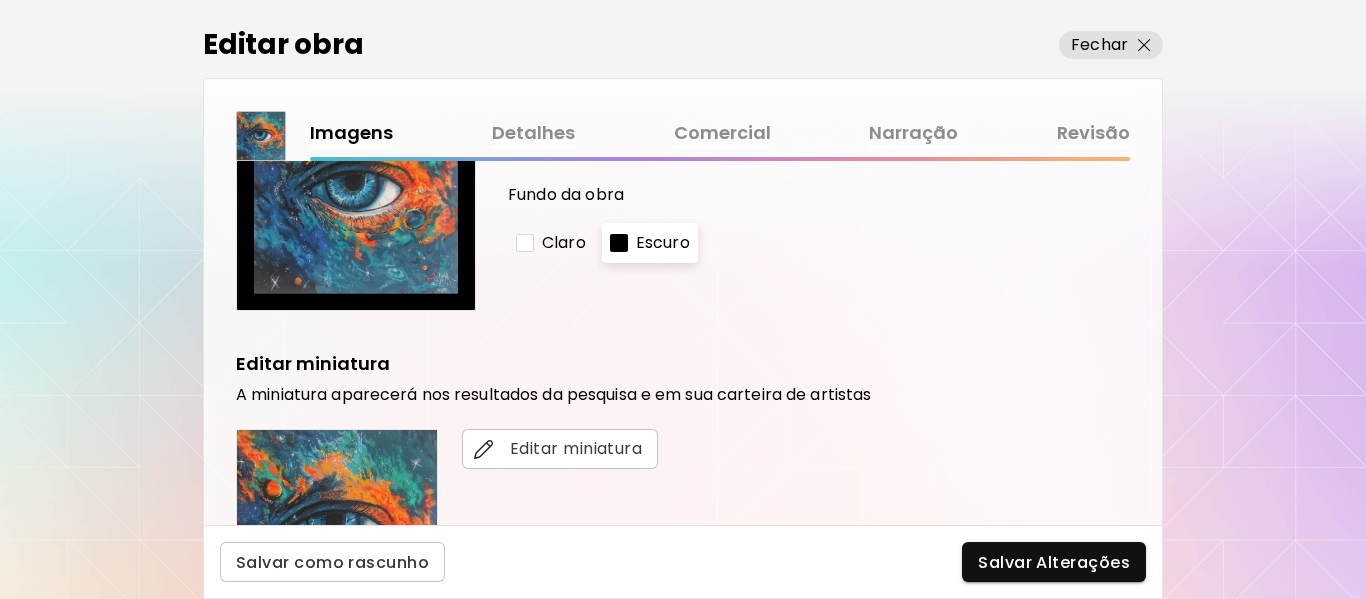click on "Detalhes" at bounding box center [533, 133] 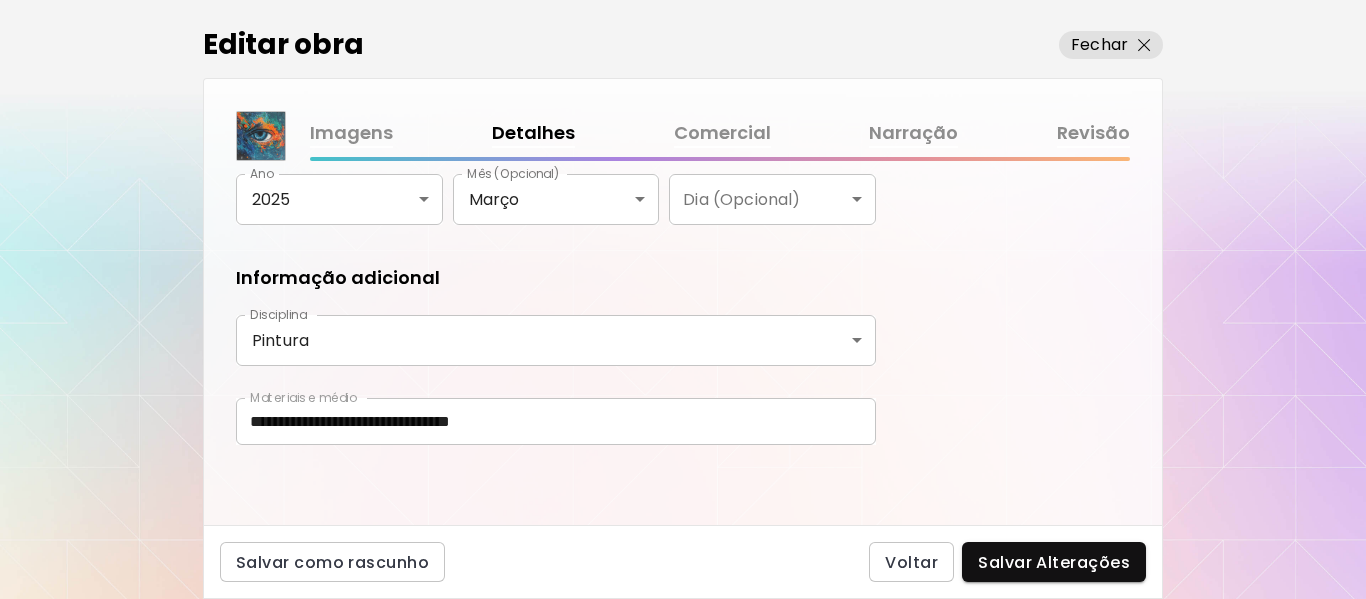 scroll, scrollTop: 0, scrollLeft: 0, axis: both 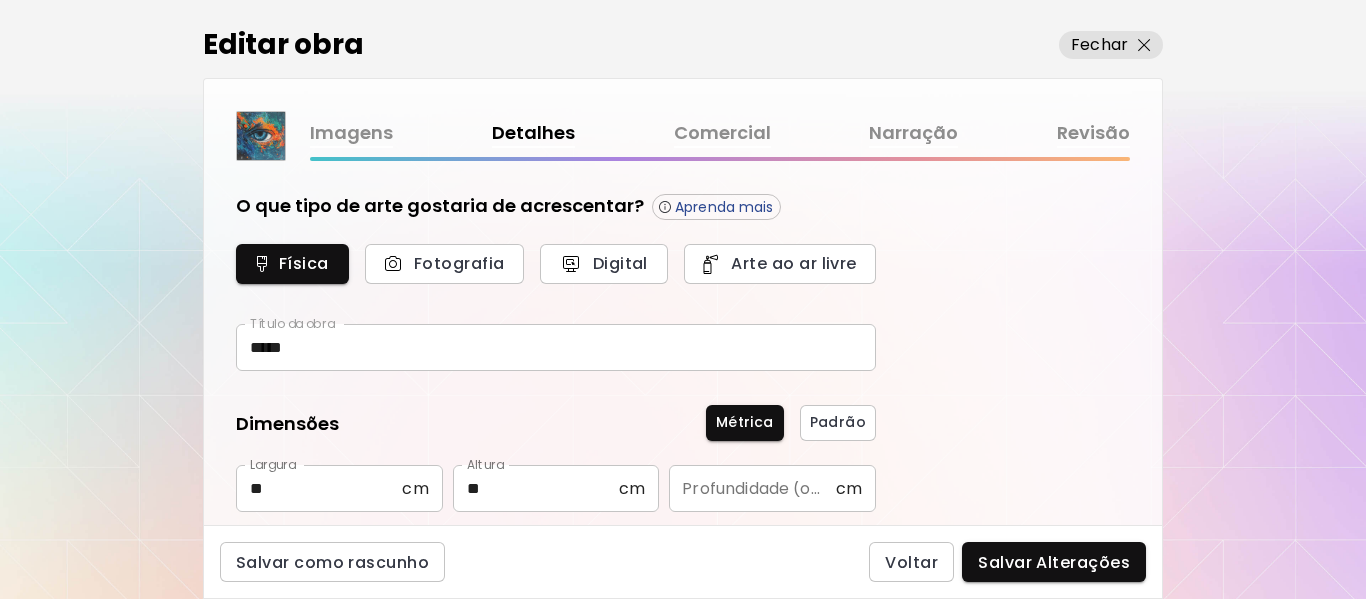 click on "Comercial" at bounding box center [722, 133] 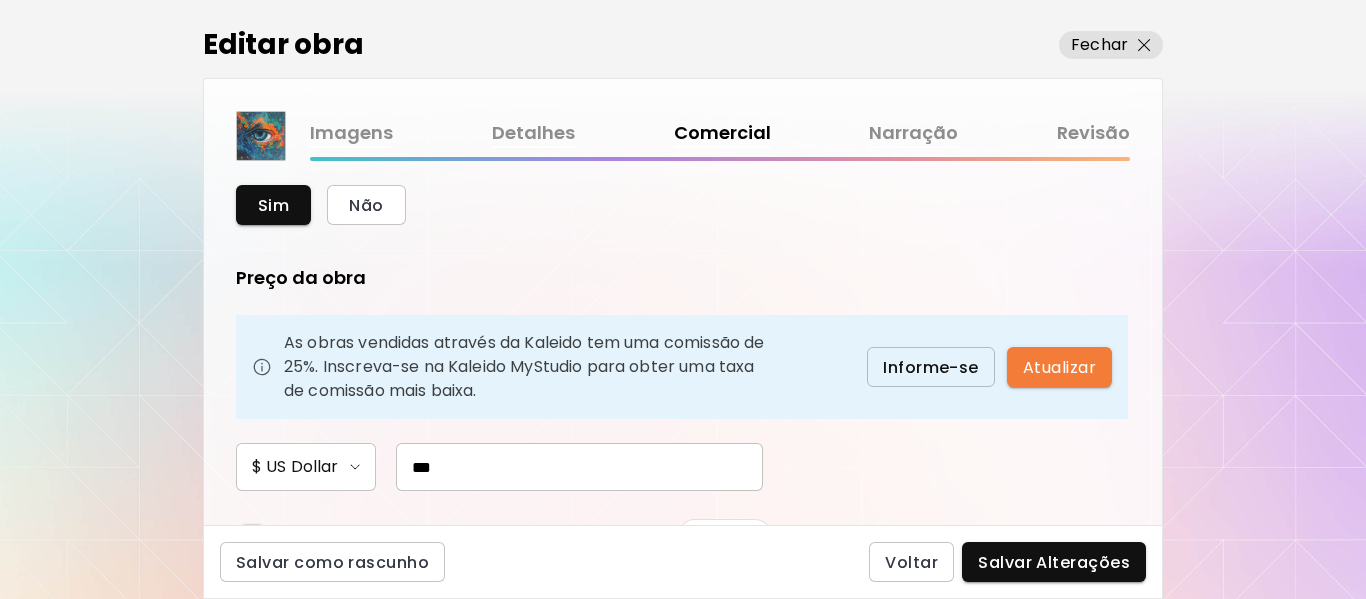 scroll, scrollTop: 0, scrollLeft: 0, axis: both 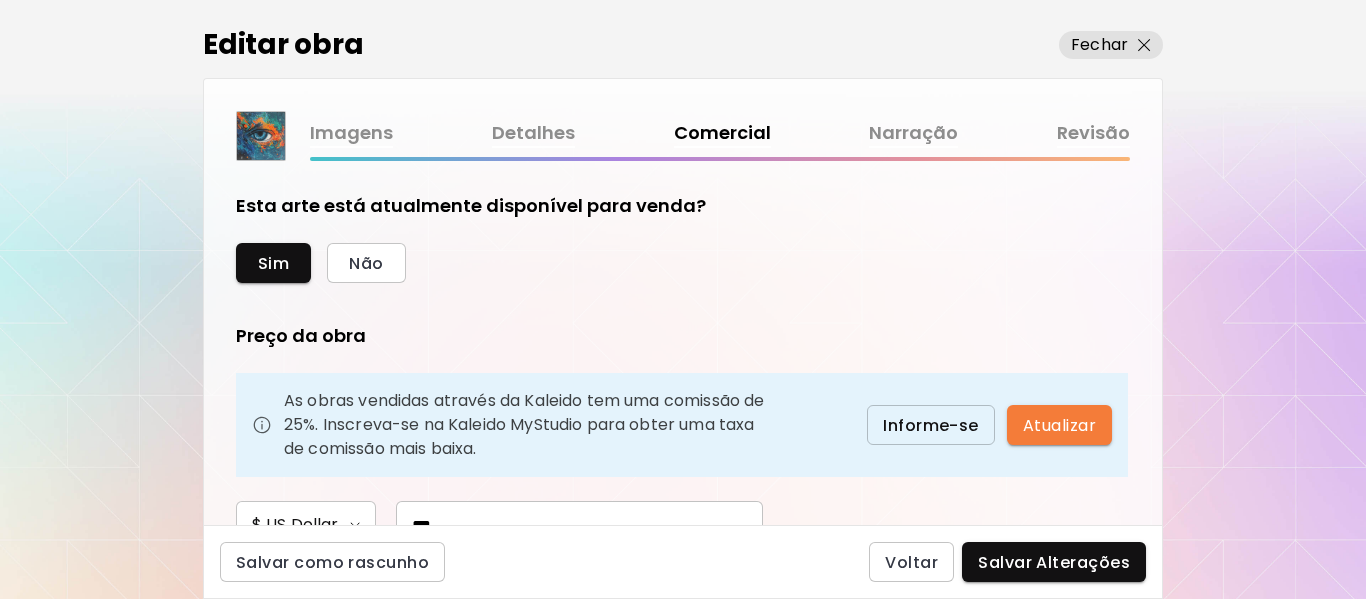 click on "Narração" at bounding box center [913, 133] 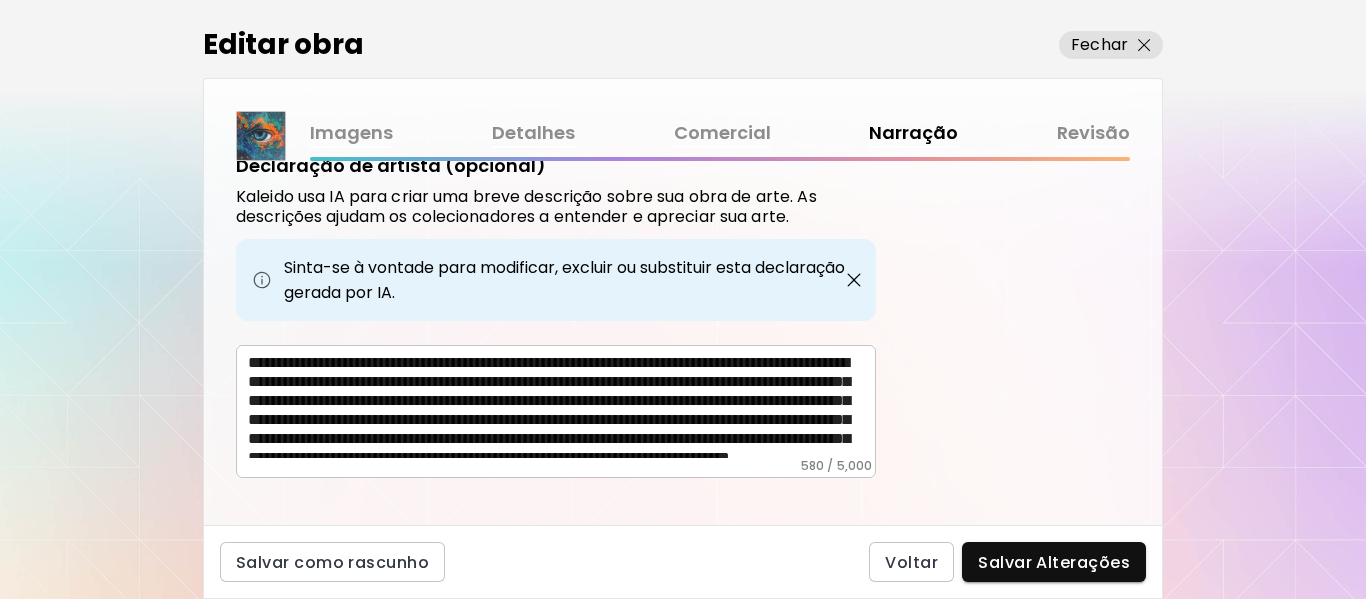 scroll, scrollTop: 825, scrollLeft: 0, axis: vertical 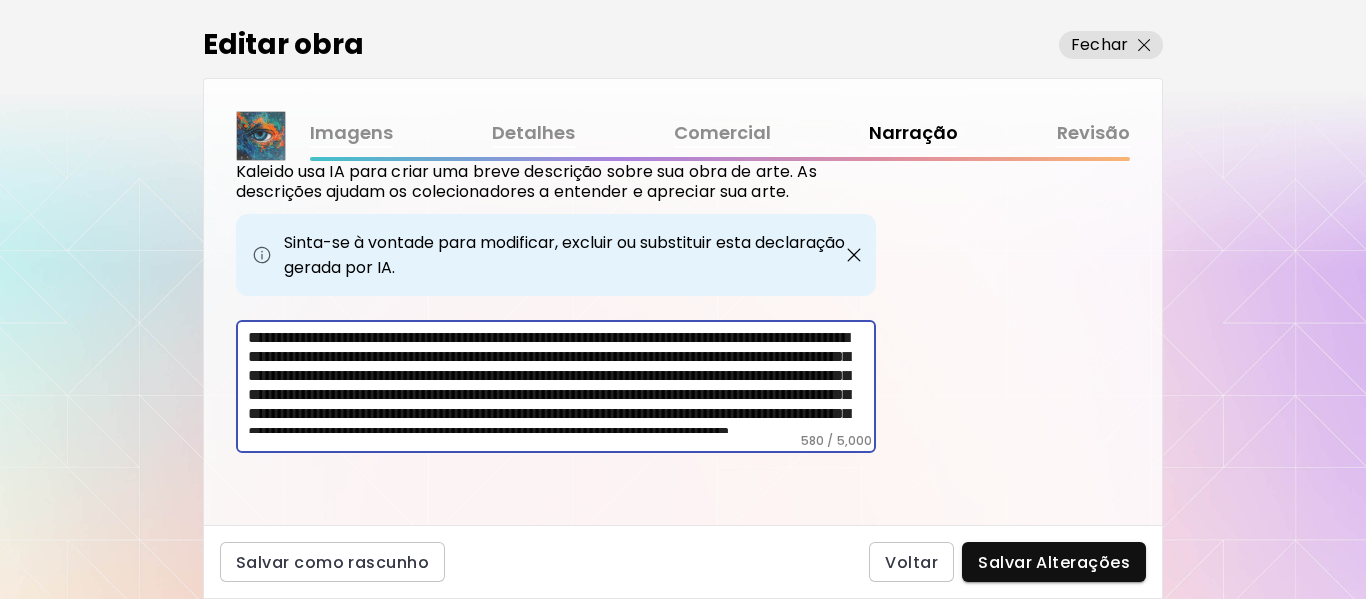click on "**********" at bounding box center [562, 380] 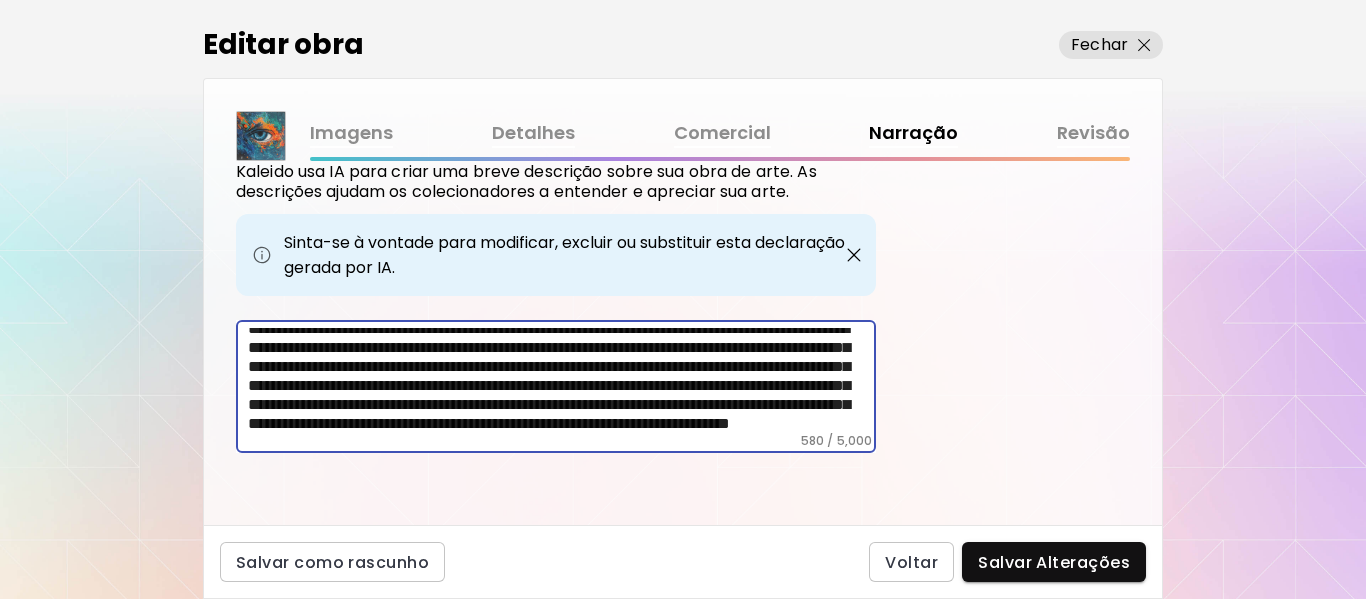 scroll, scrollTop: 0, scrollLeft: 0, axis: both 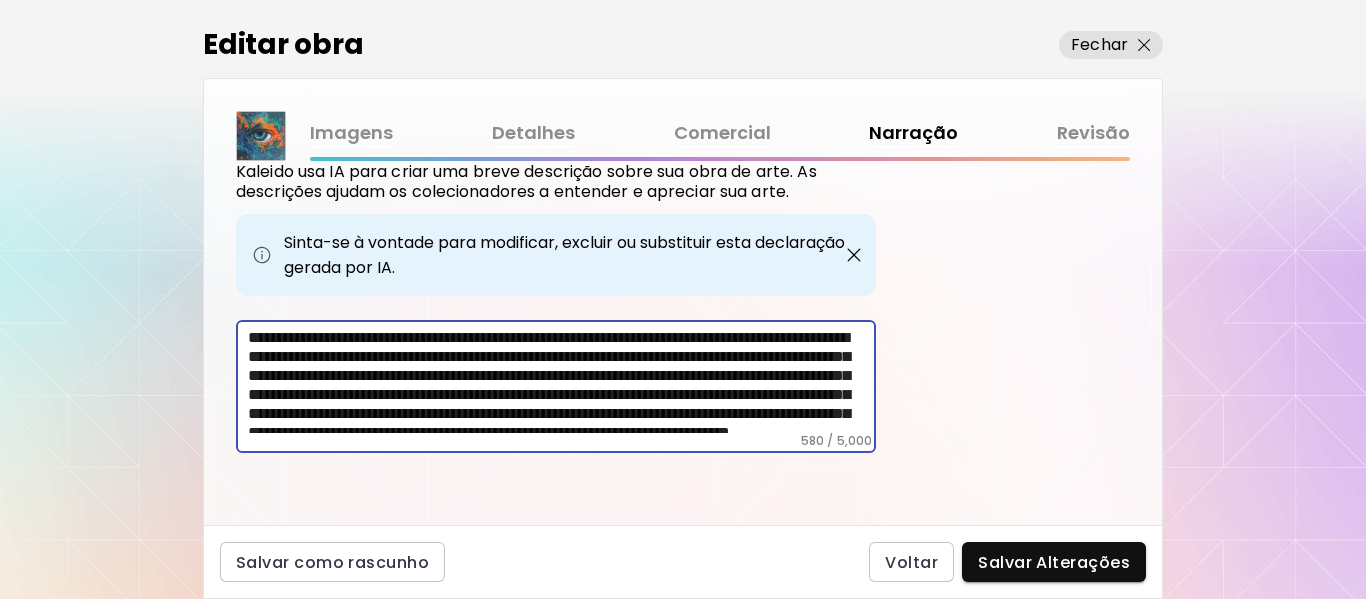 click on "Detalhes" at bounding box center [533, 133] 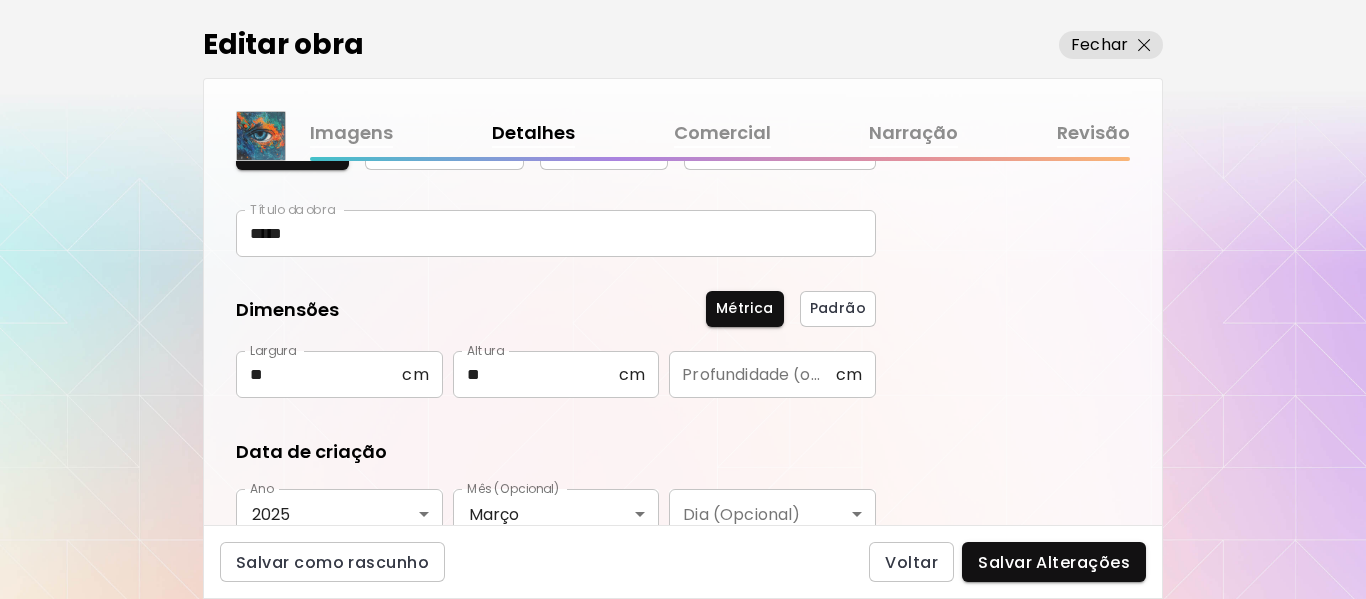 scroll, scrollTop: 100, scrollLeft: 0, axis: vertical 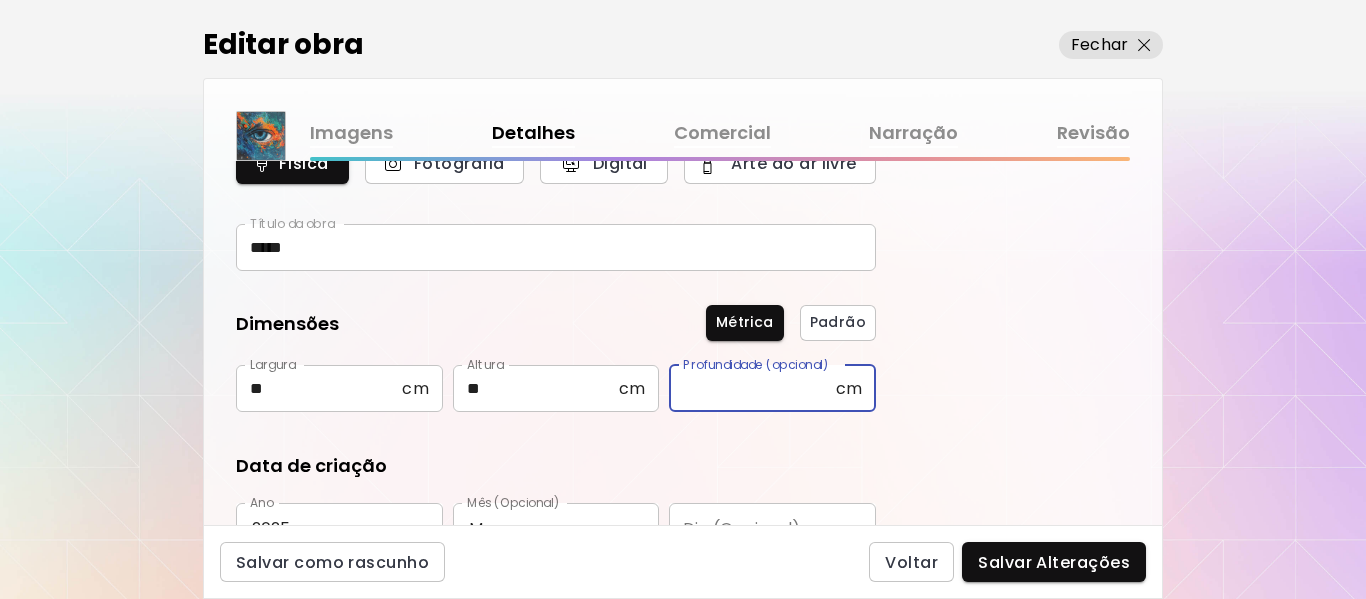 click at bounding box center [752, 388] 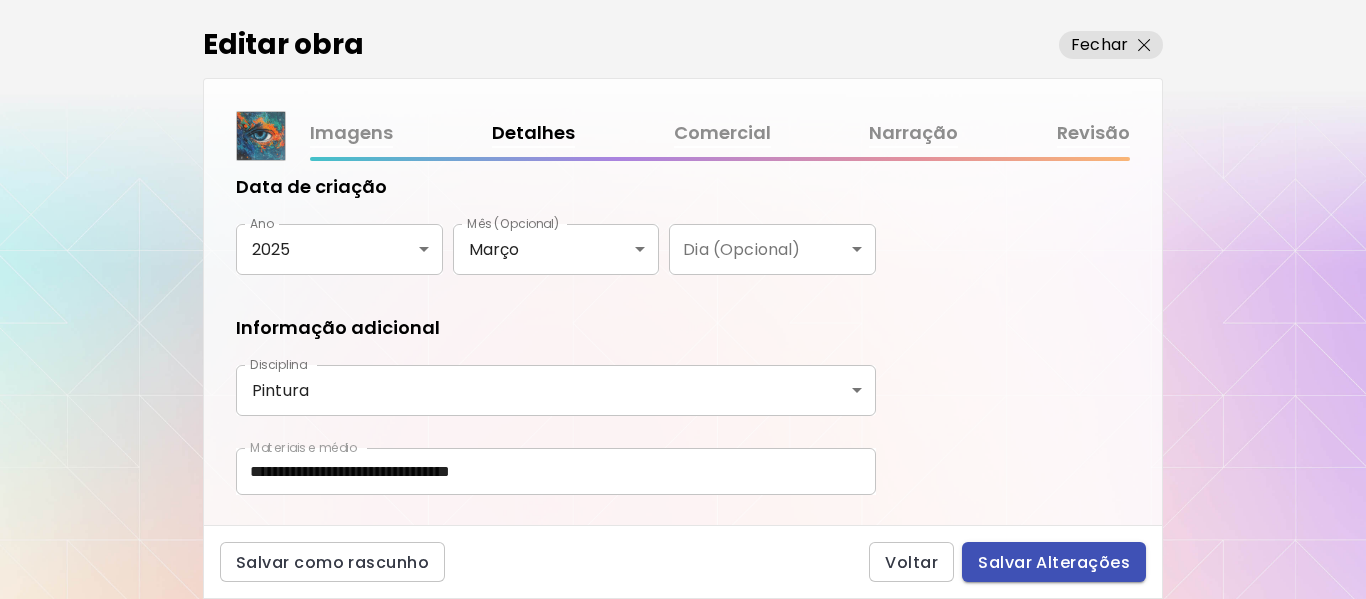 scroll, scrollTop: 400, scrollLeft: 0, axis: vertical 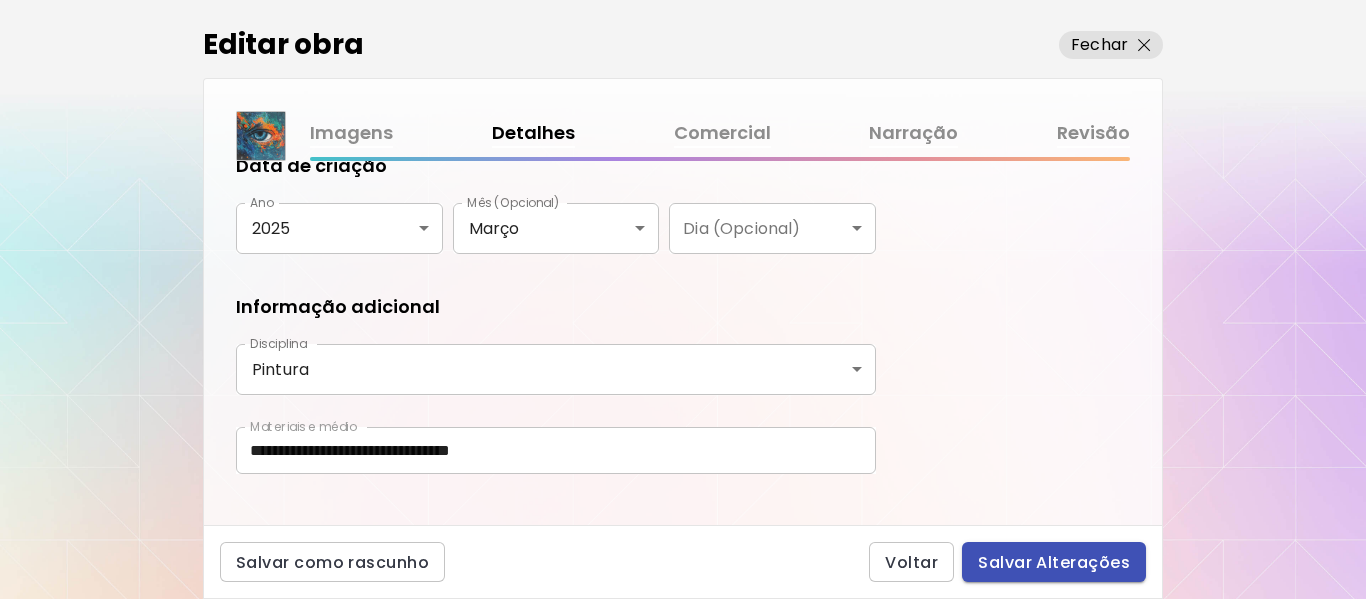type on "*" 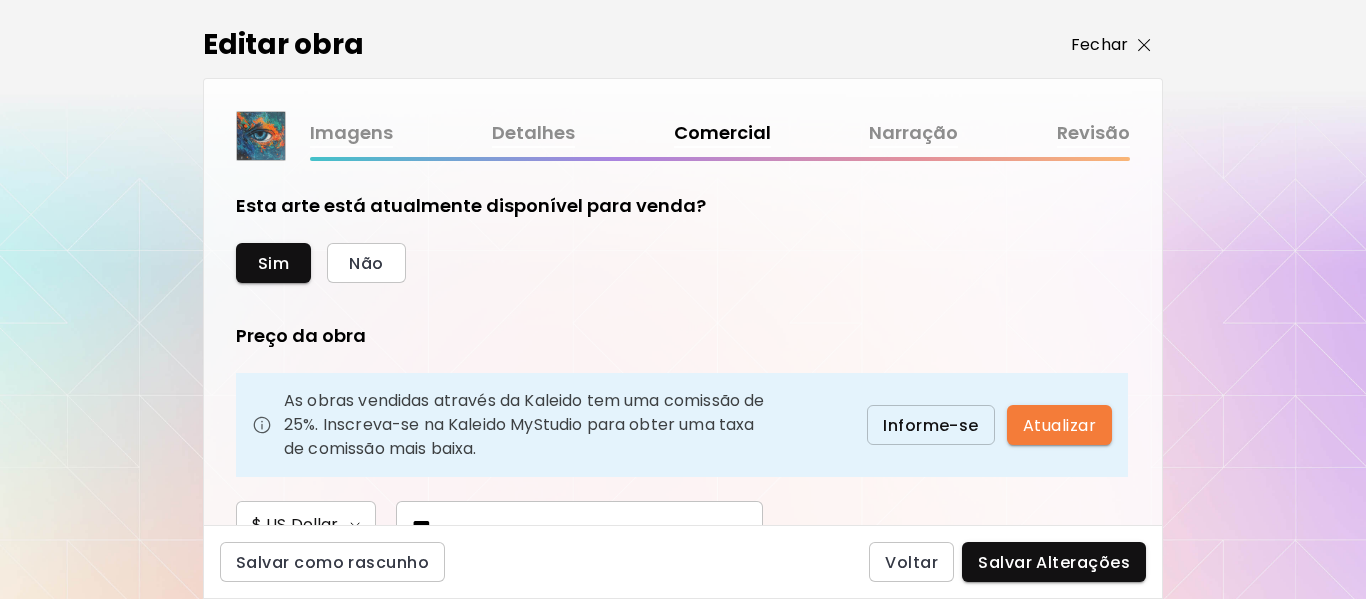 click on "Fechar" at bounding box center (1111, 45) 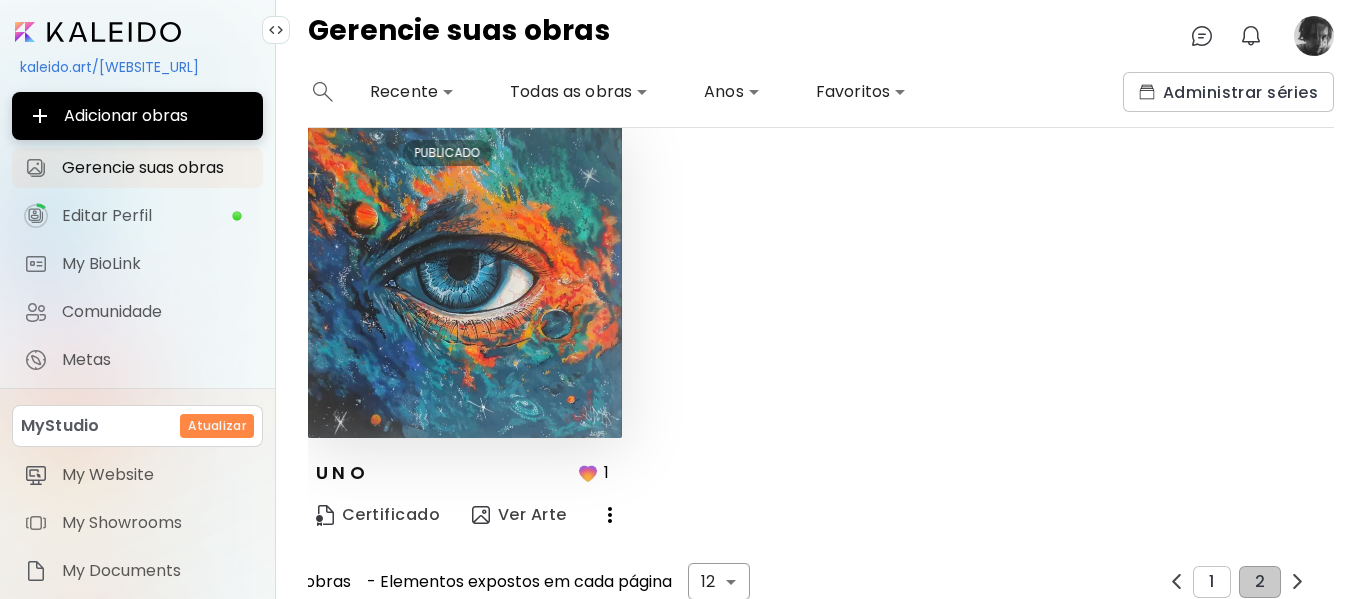 scroll, scrollTop: 62, scrollLeft: 0, axis: vertical 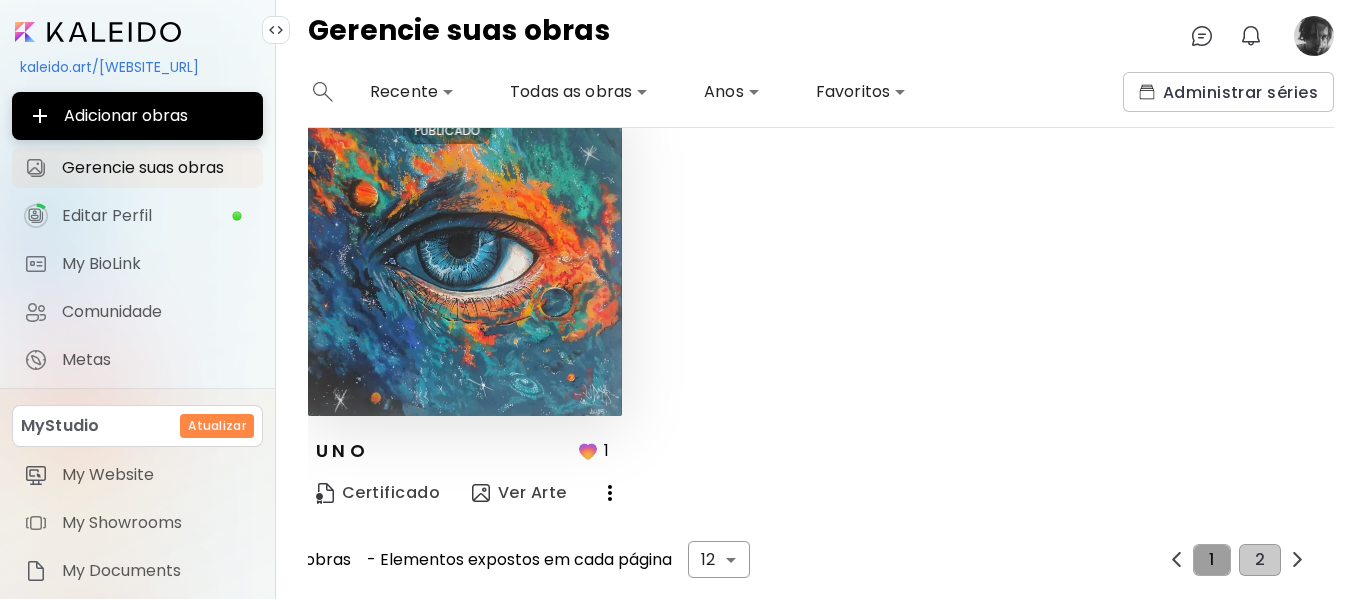 click on "1" at bounding box center [1211, 560] 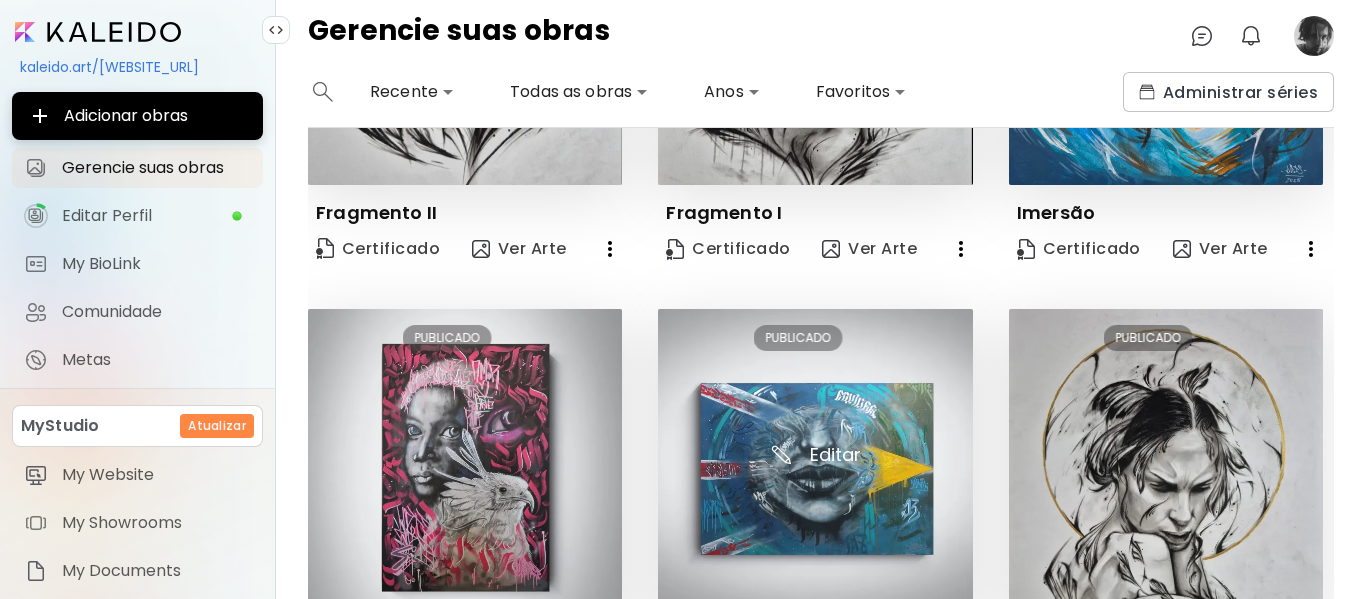 scroll, scrollTop: 0, scrollLeft: 0, axis: both 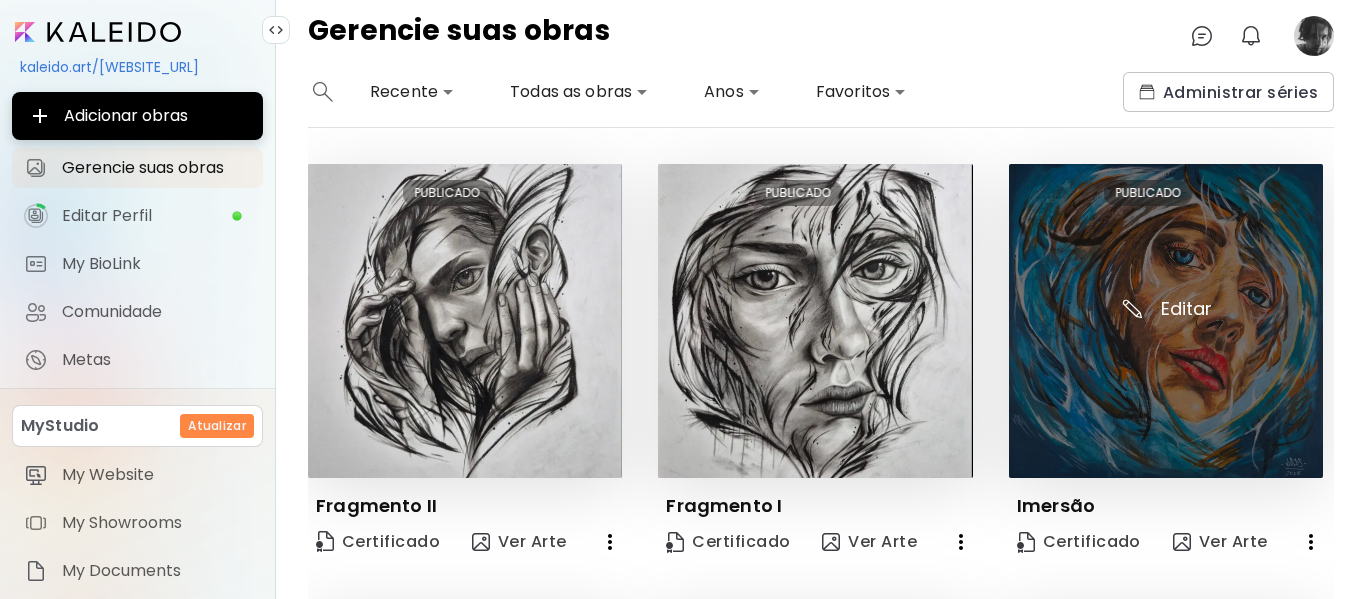 click at bounding box center [1166, 321] 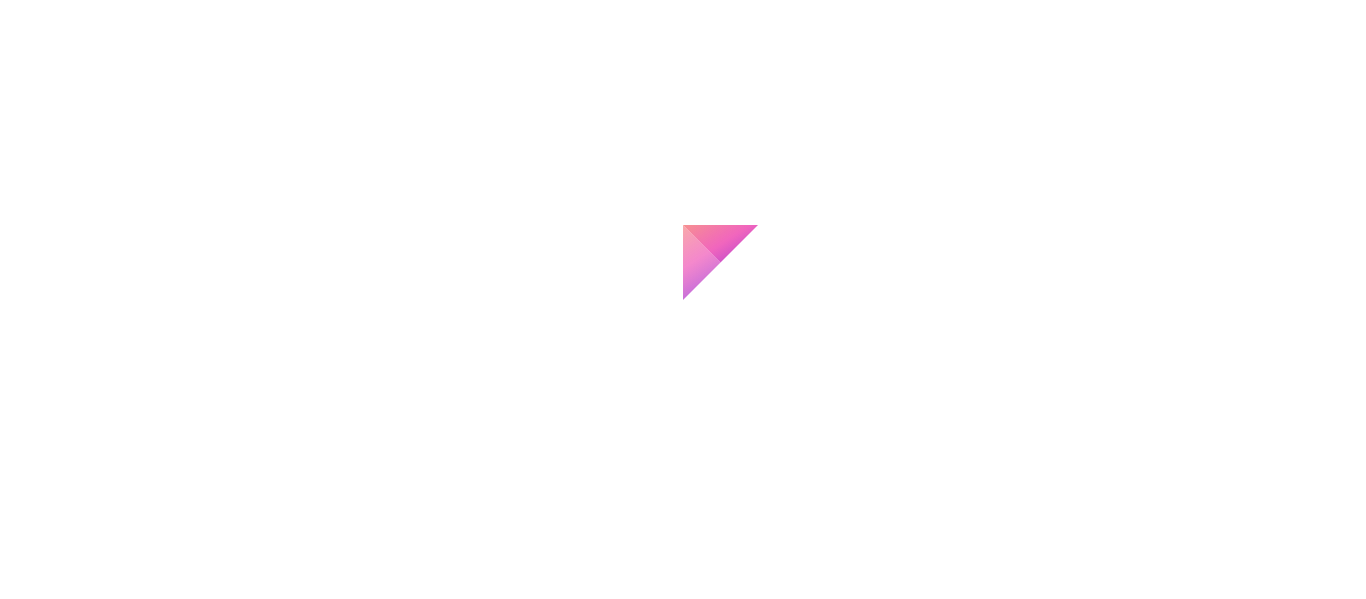 scroll, scrollTop: 0, scrollLeft: 0, axis: both 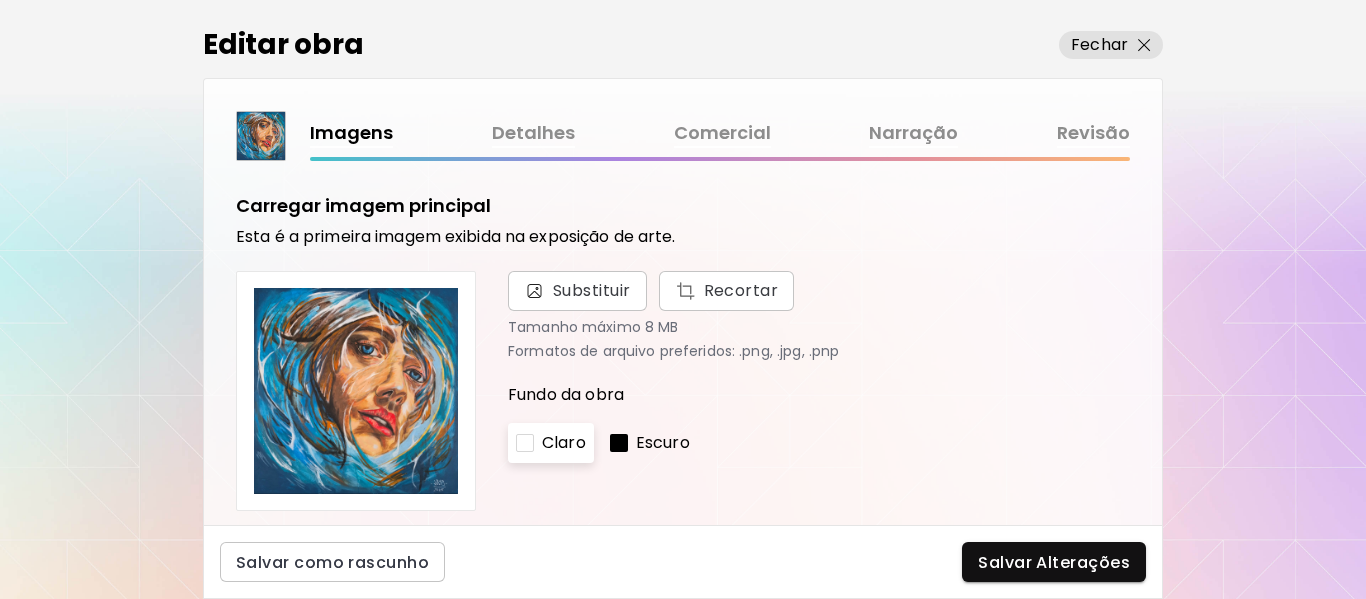 click on "Narração" at bounding box center (913, 133) 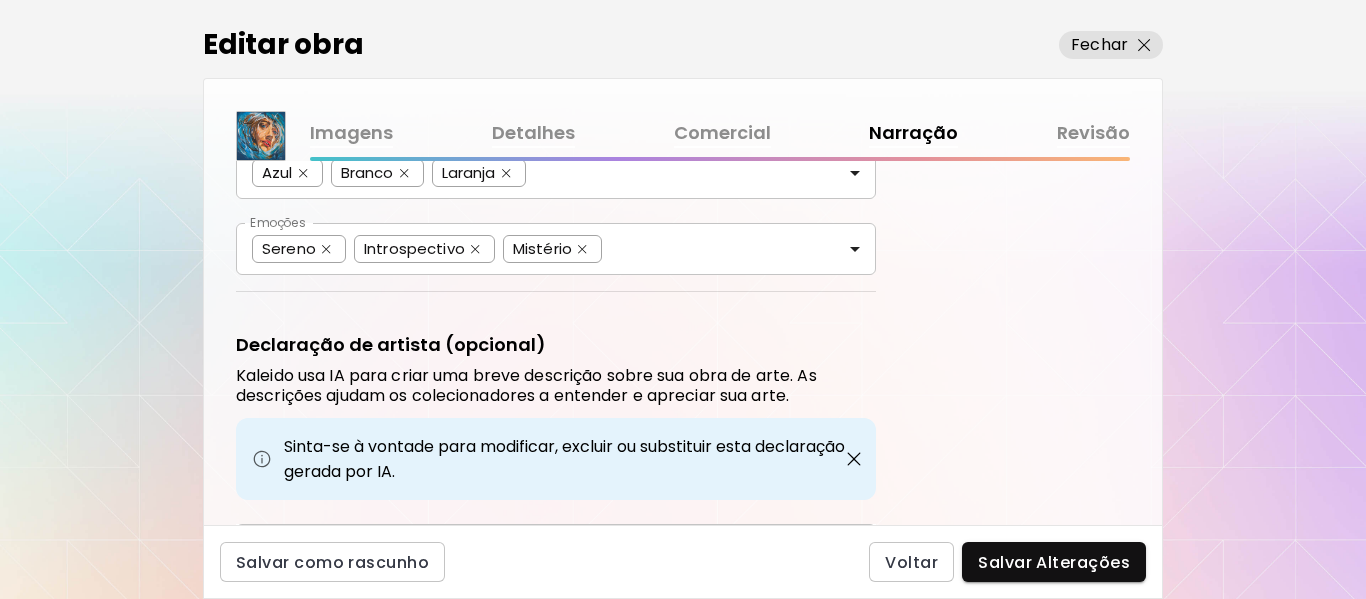 scroll, scrollTop: 300, scrollLeft: 0, axis: vertical 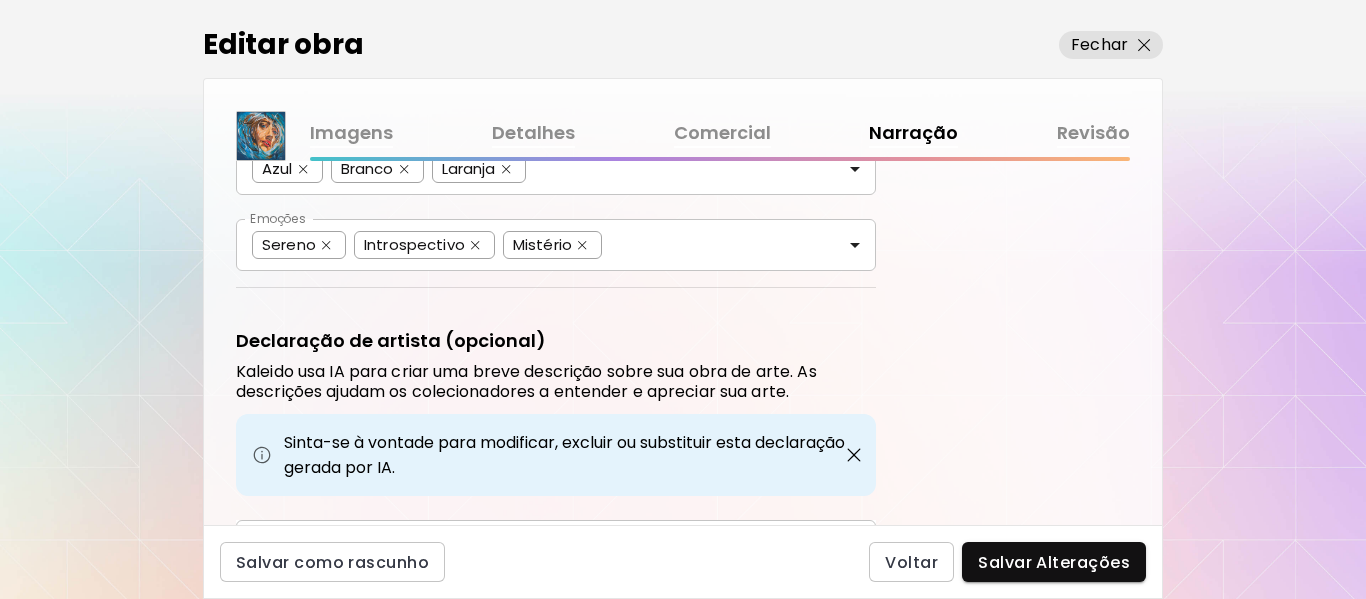 click on "Comercial" at bounding box center (722, 133) 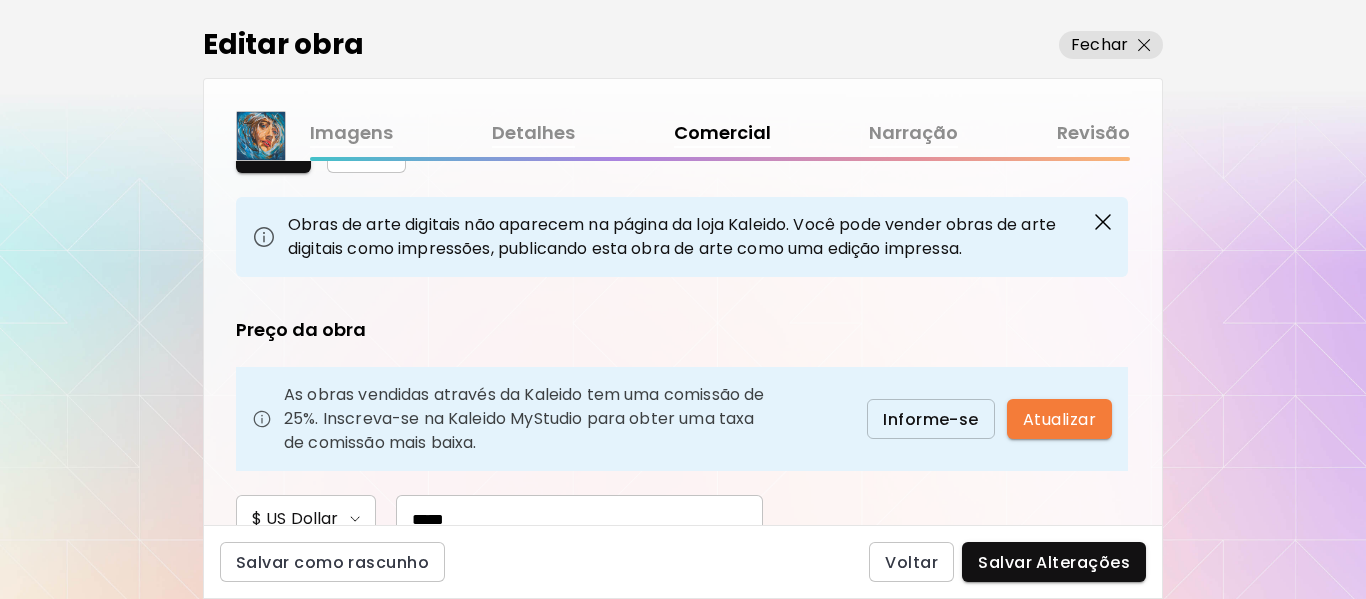 scroll, scrollTop: 100, scrollLeft: 0, axis: vertical 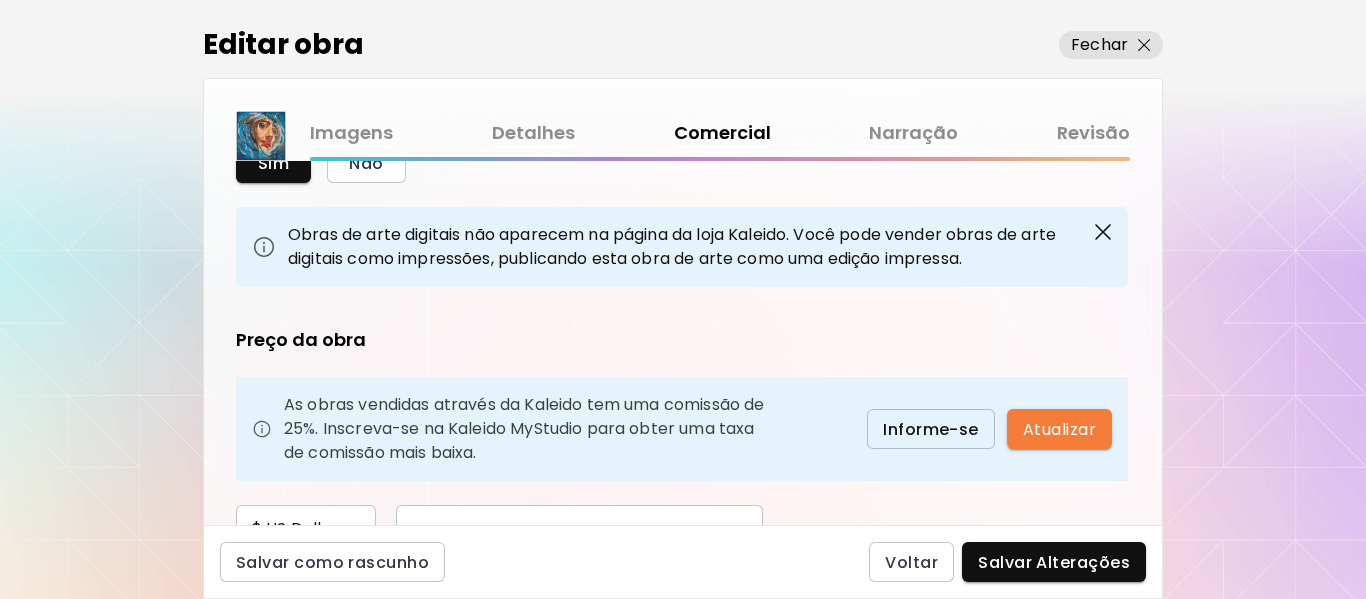 click on "Detalhes" at bounding box center [533, 133] 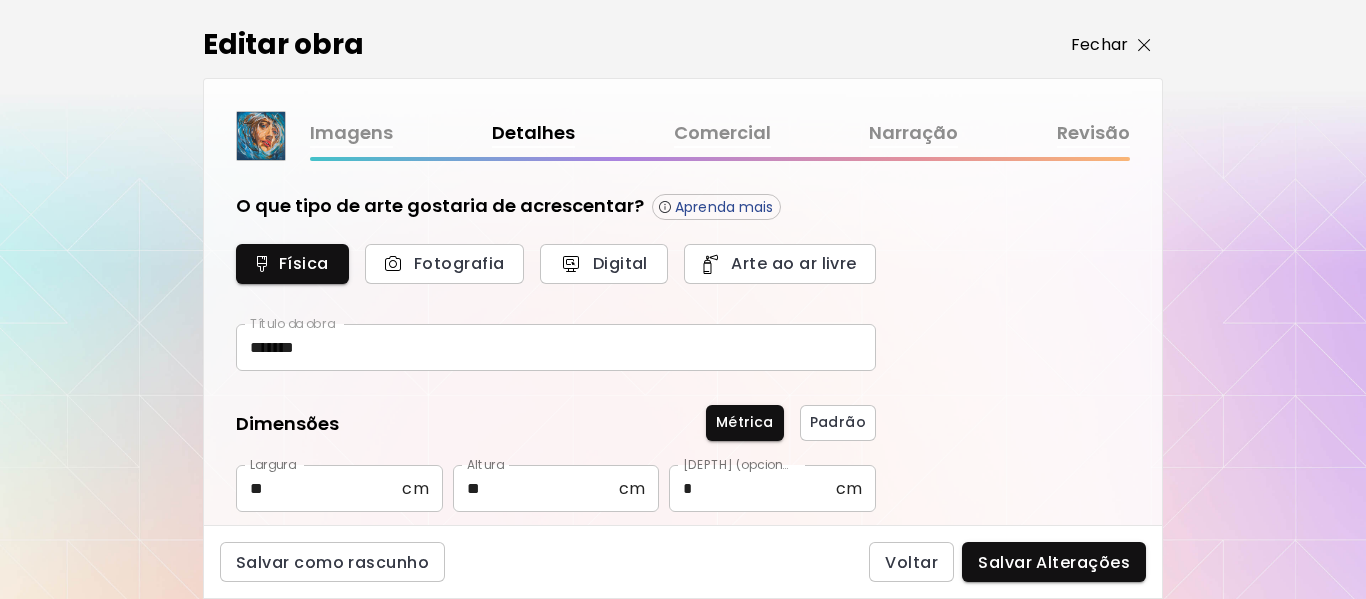 click on "Fechar" at bounding box center [1099, 45] 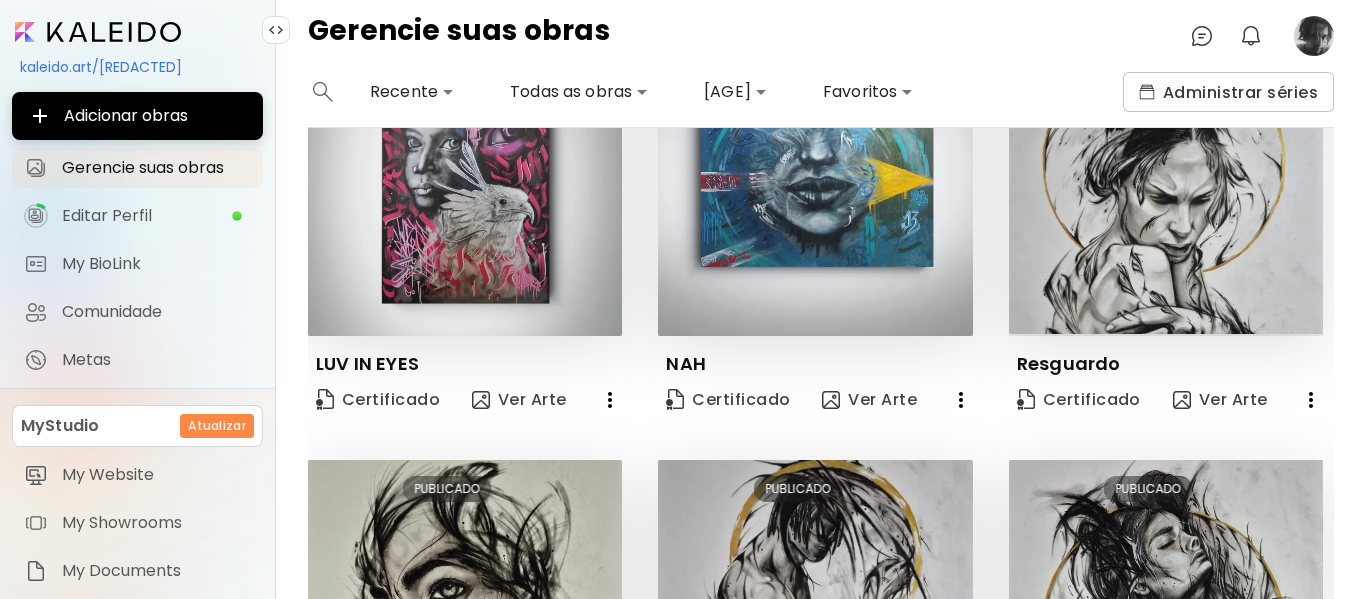 scroll, scrollTop: 381, scrollLeft: 0, axis: vertical 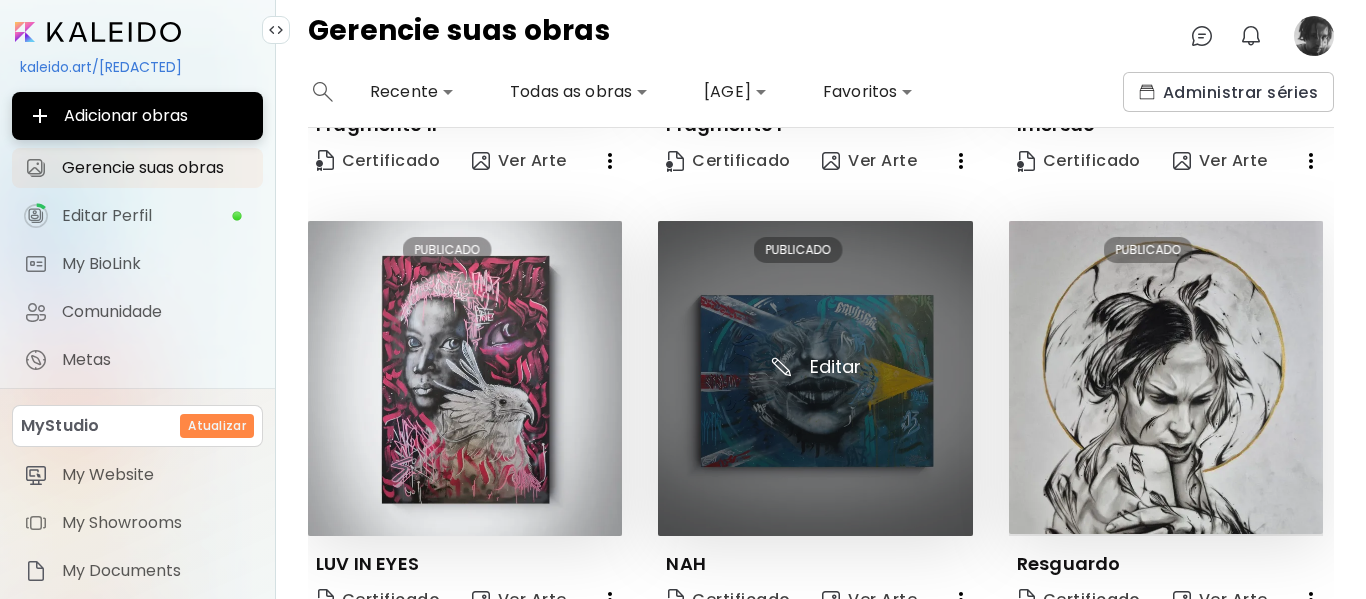 click at bounding box center [815, 378] 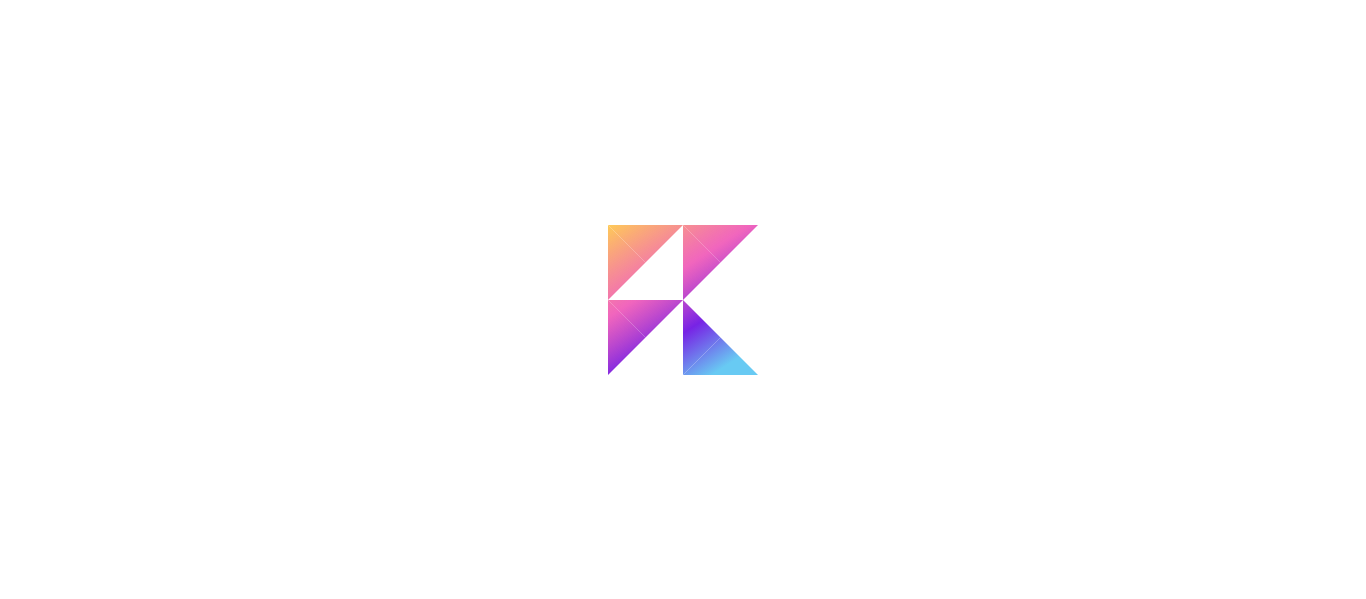 scroll, scrollTop: 0, scrollLeft: 0, axis: both 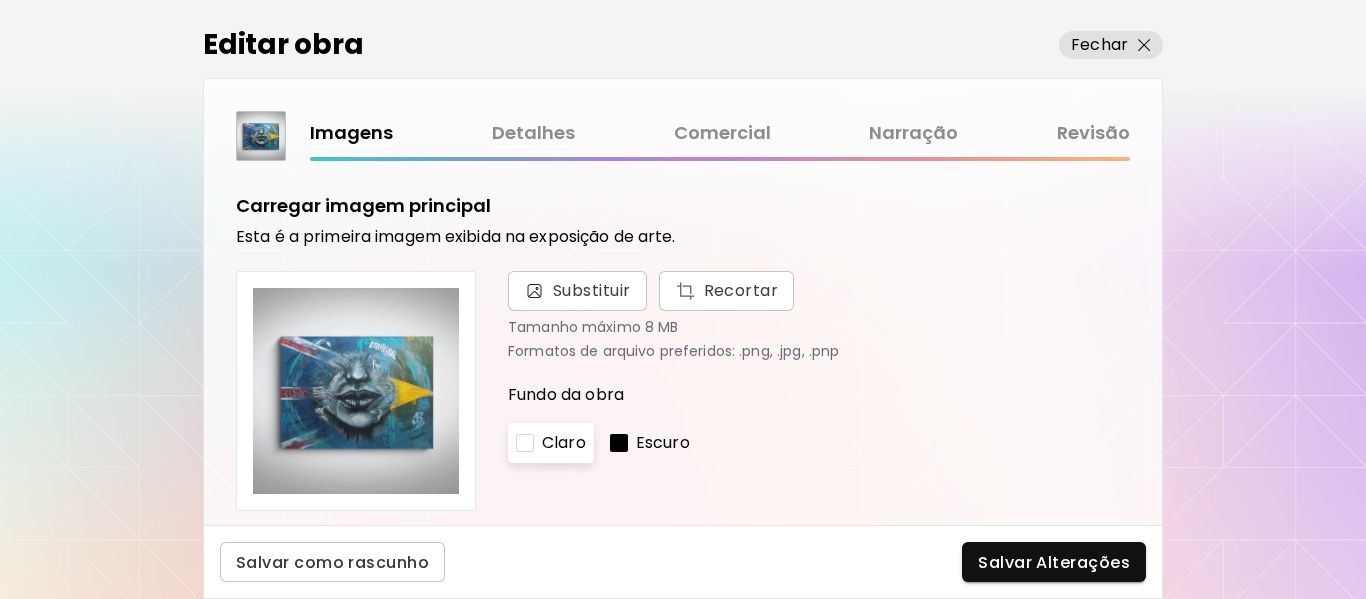 click at bounding box center (356, 391) 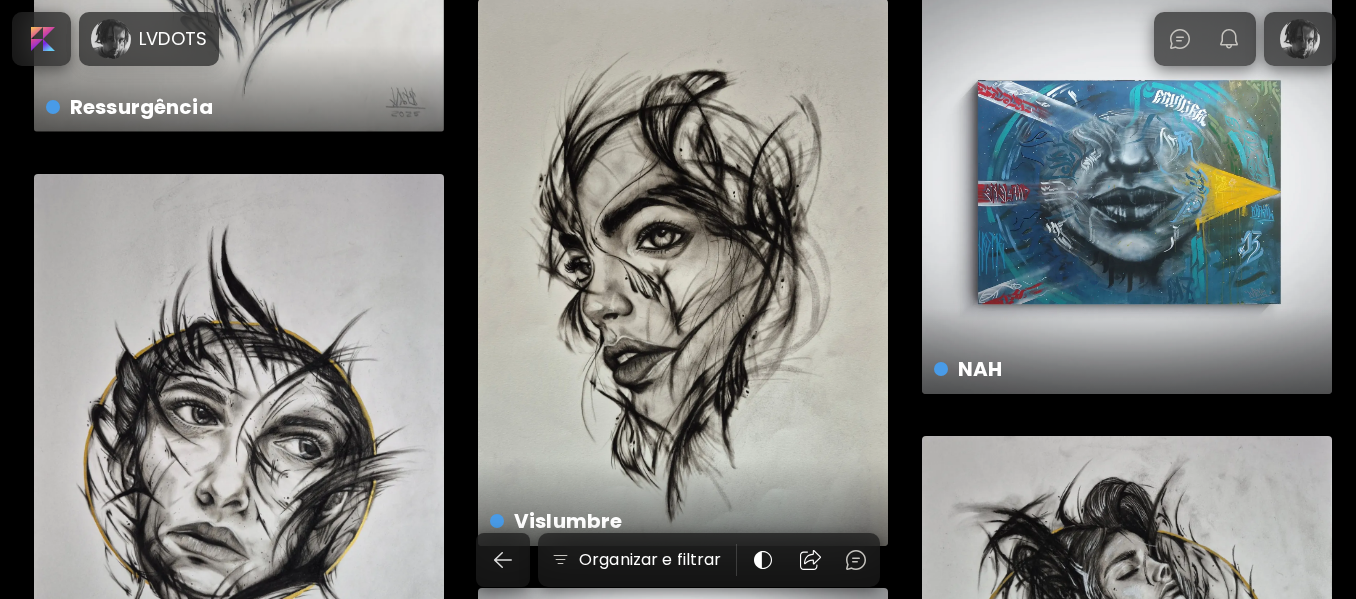 scroll, scrollTop: 1200, scrollLeft: 0, axis: vertical 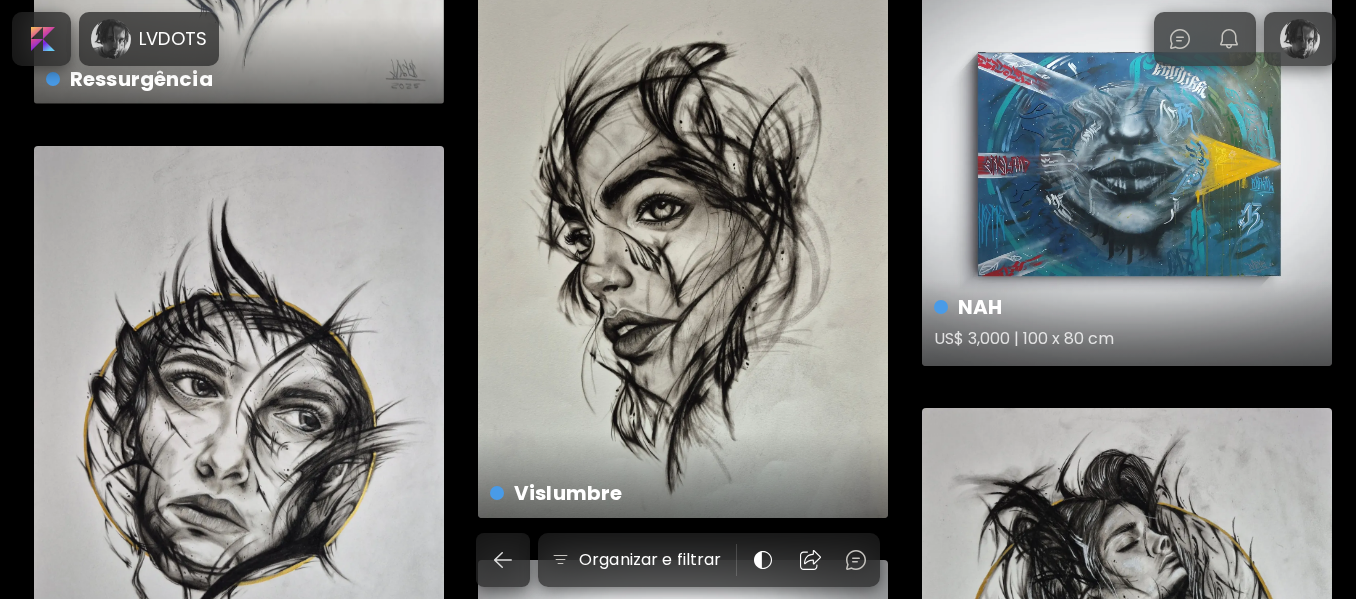 click on "NAH US$ 3,000 | 100 x 80 cm" at bounding box center (1127, 161) 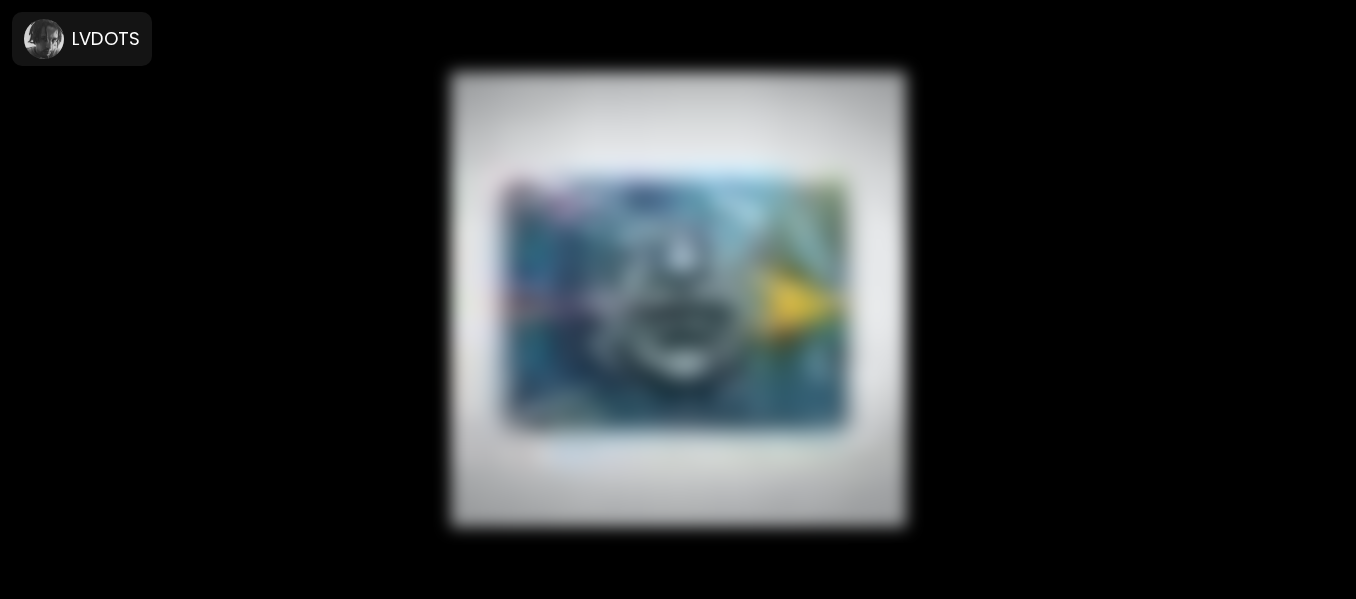 scroll, scrollTop: 0, scrollLeft: 0, axis: both 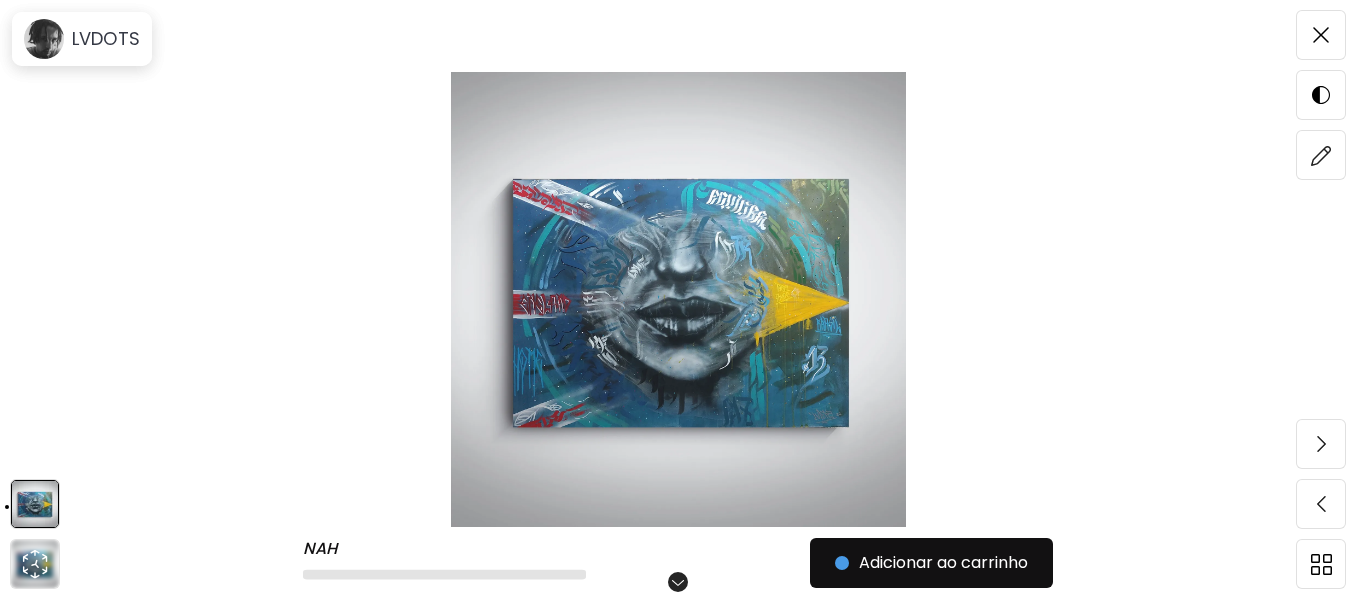 click at bounding box center [678, 299] 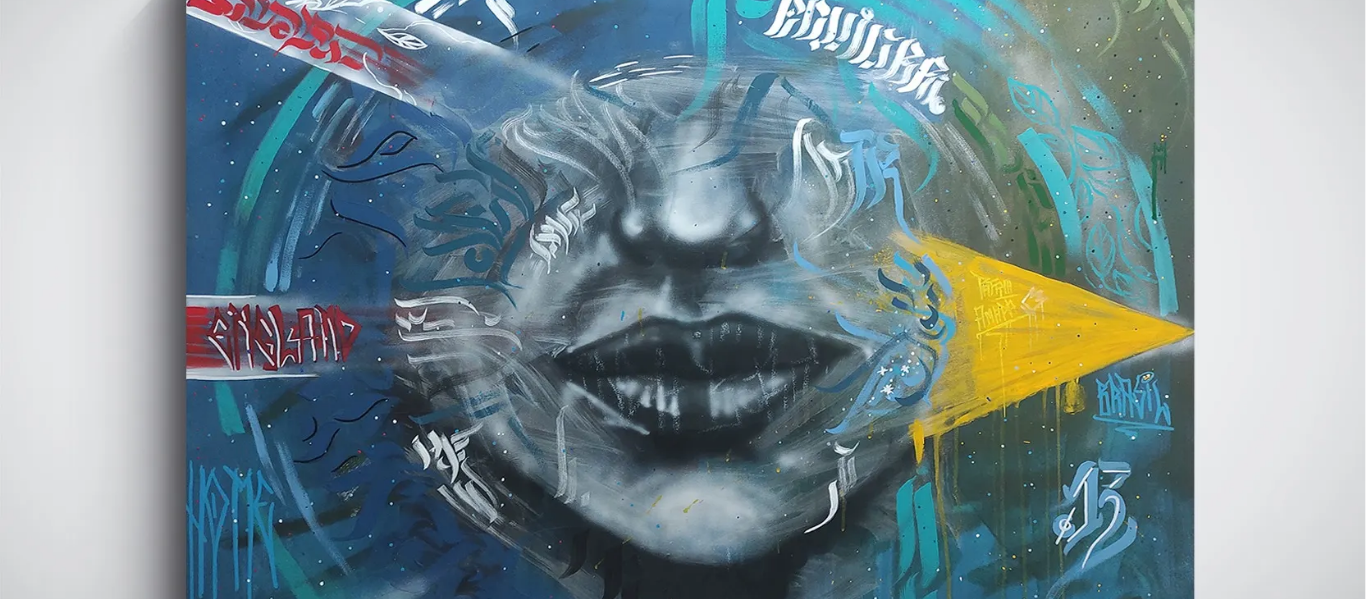 scroll, scrollTop: 400, scrollLeft: 0, axis: vertical 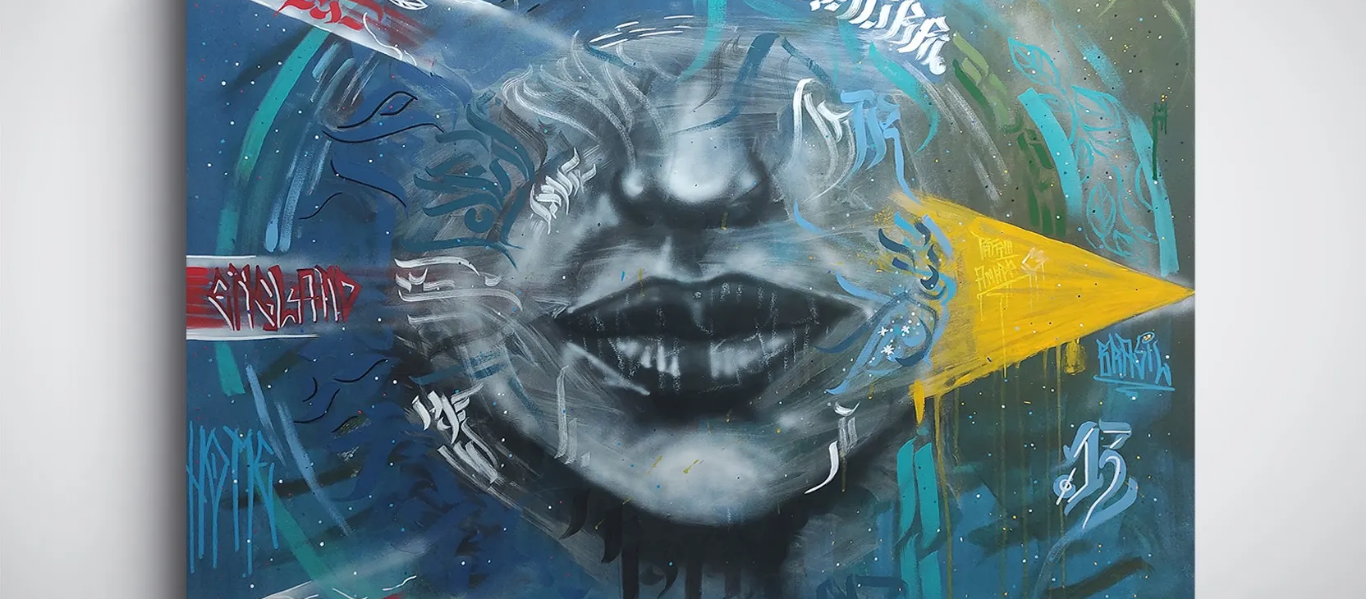 click at bounding box center (683, 283) 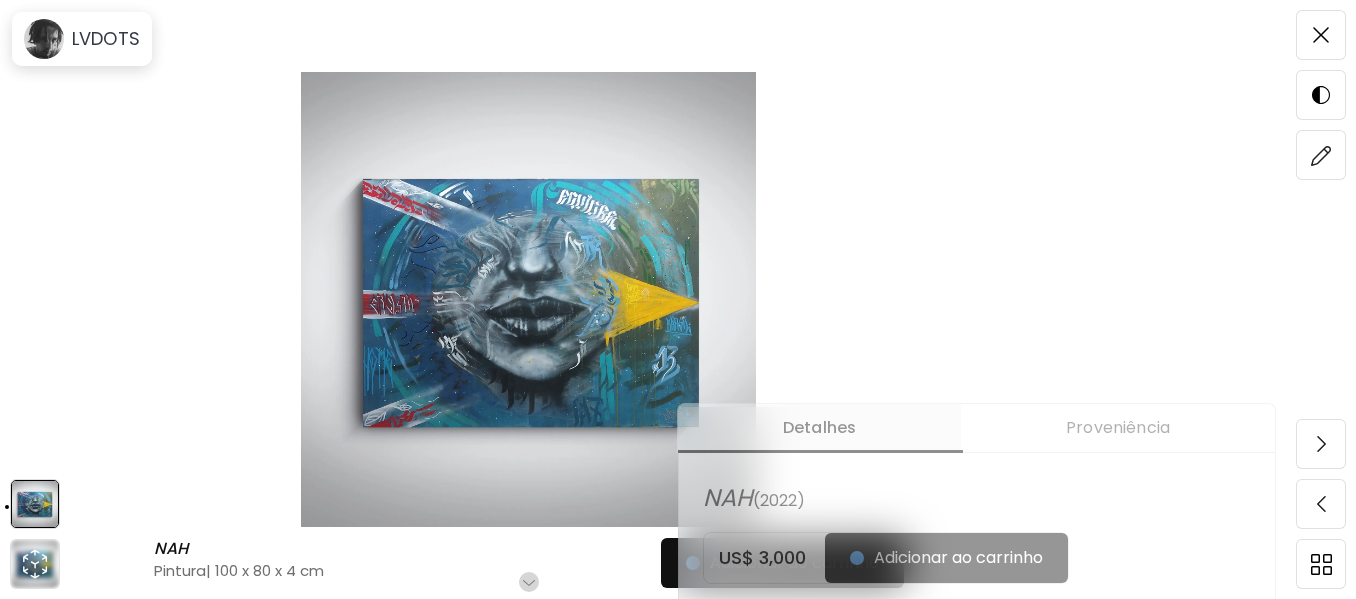scroll, scrollTop: 0, scrollLeft: 0, axis: both 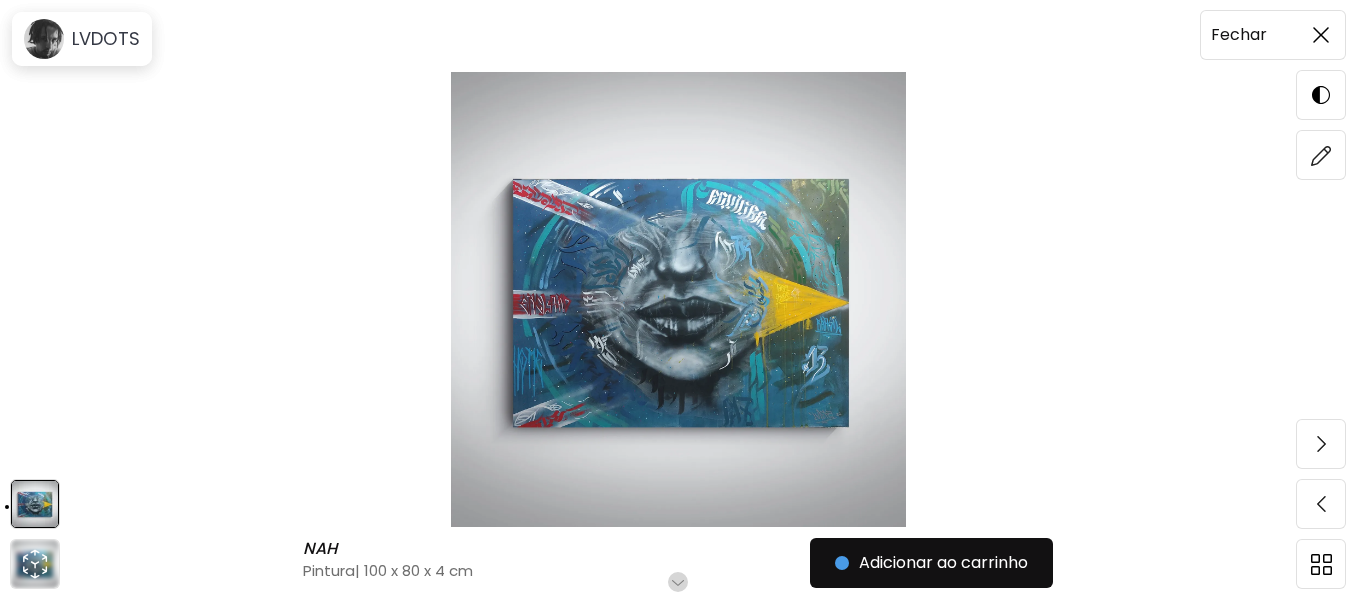 click at bounding box center (1321, 35) 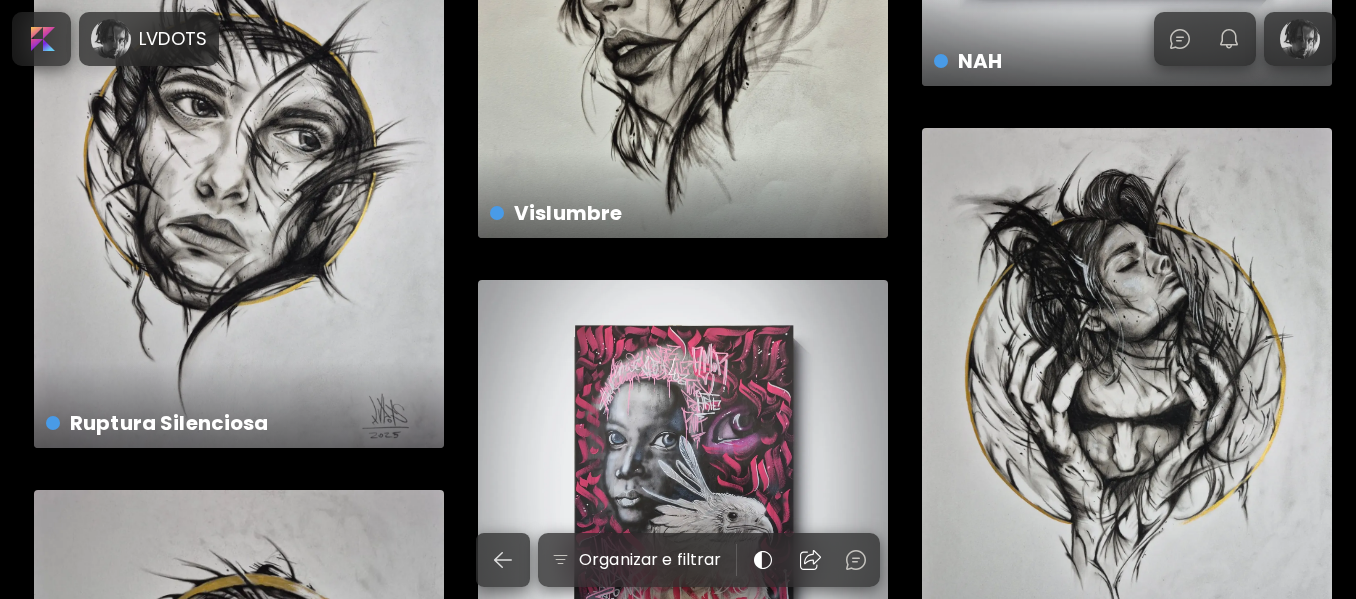 scroll, scrollTop: 1769, scrollLeft: 0, axis: vertical 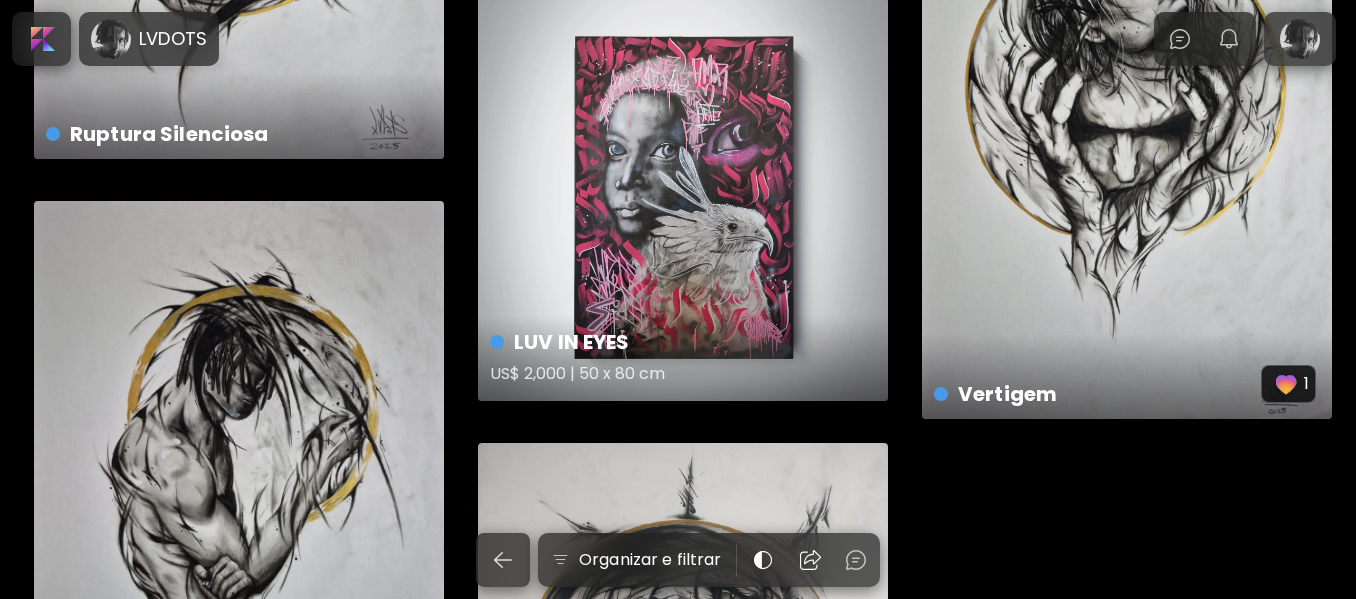 click on "LUV IN EYES US$ 2,000 | 50 x 80 cm" at bounding box center (683, 196) 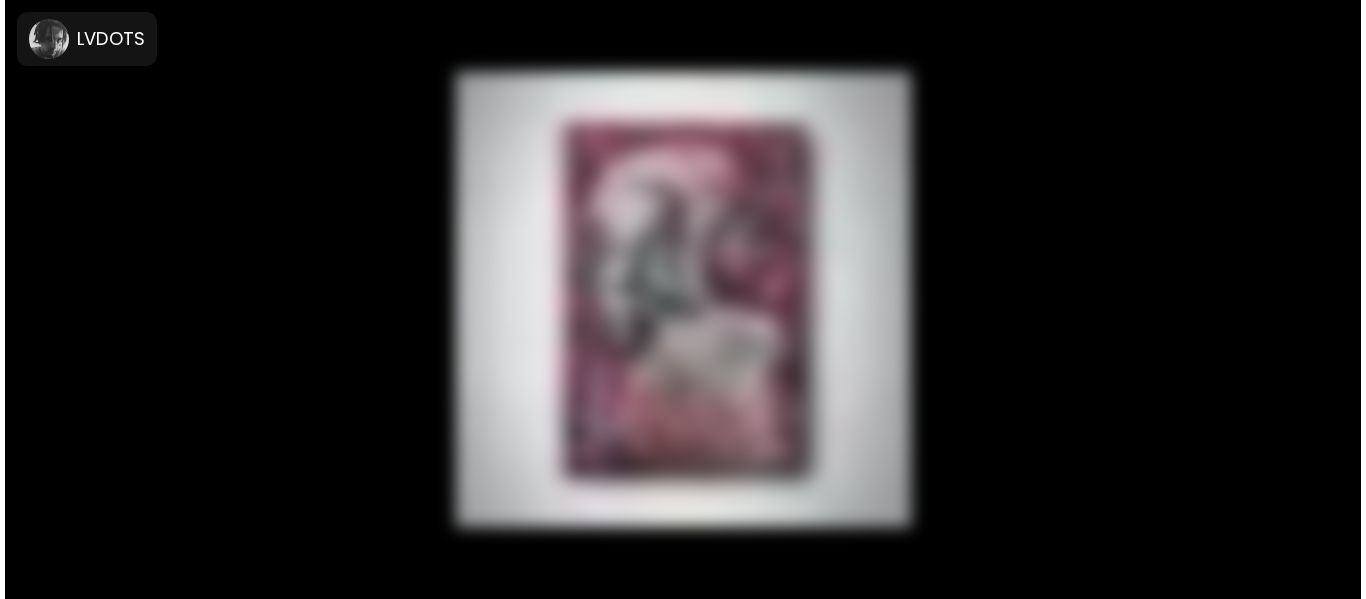 scroll, scrollTop: 0, scrollLeft: 0, axis: both 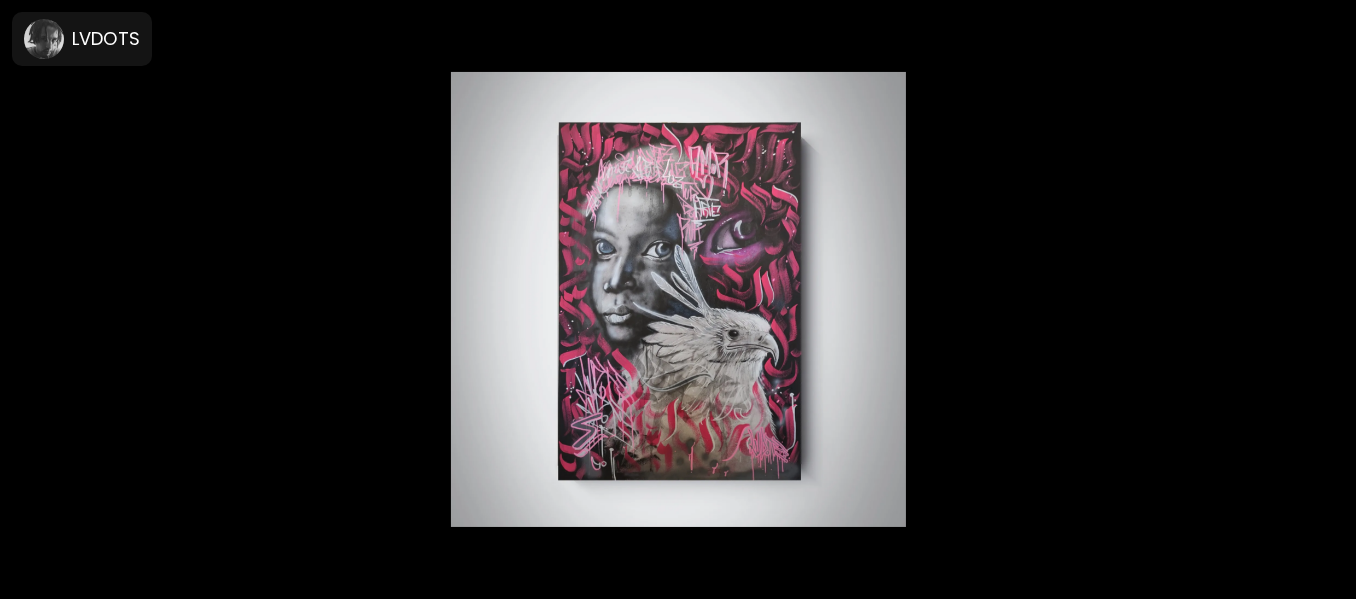 click at bounding box center [678, 299] 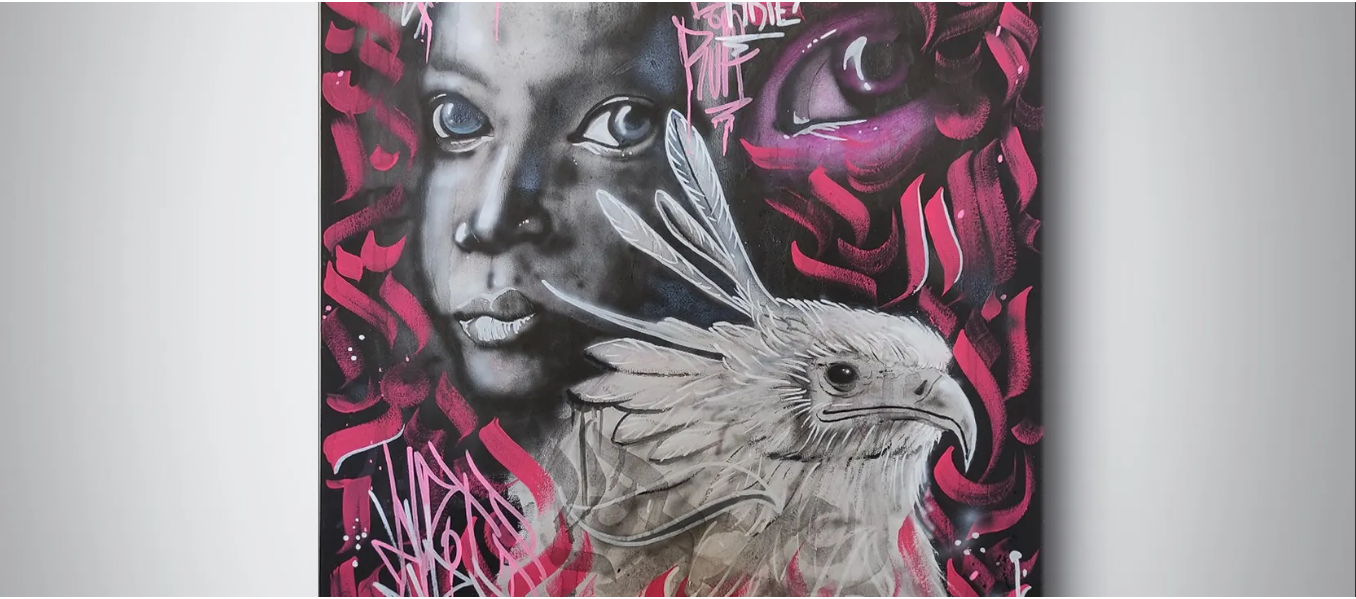 scroll, scrollTop: 457, scrollLeft: 0, axis: vertical 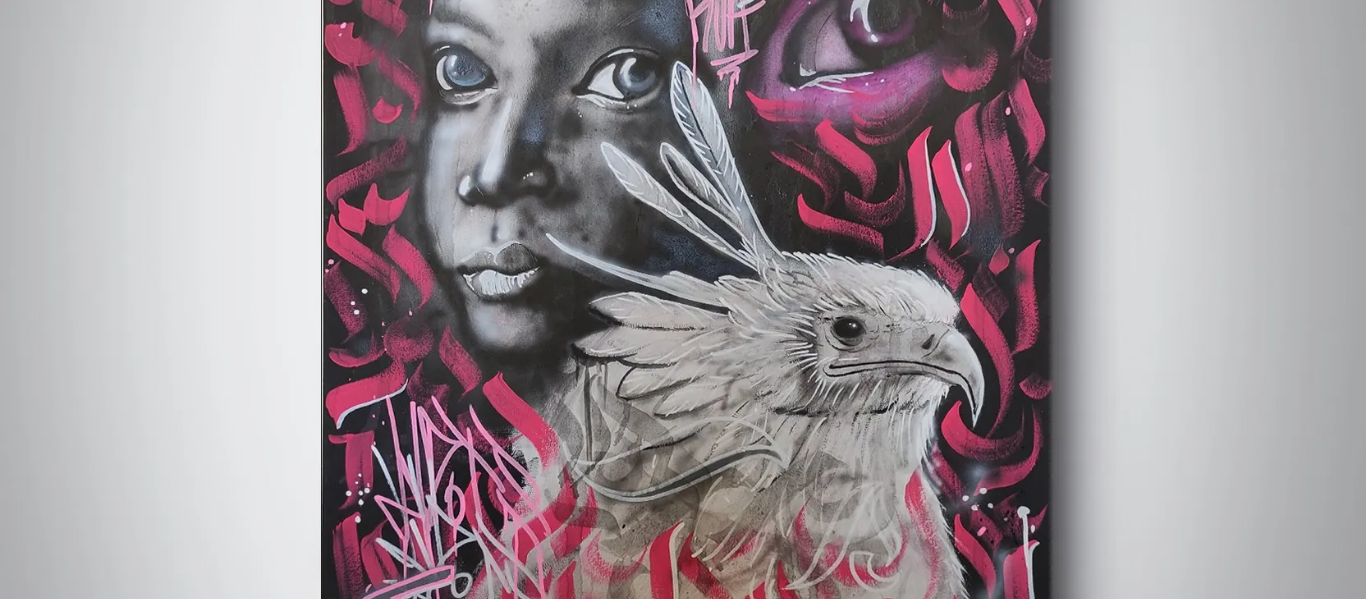 click at bounding box center [683, 226] 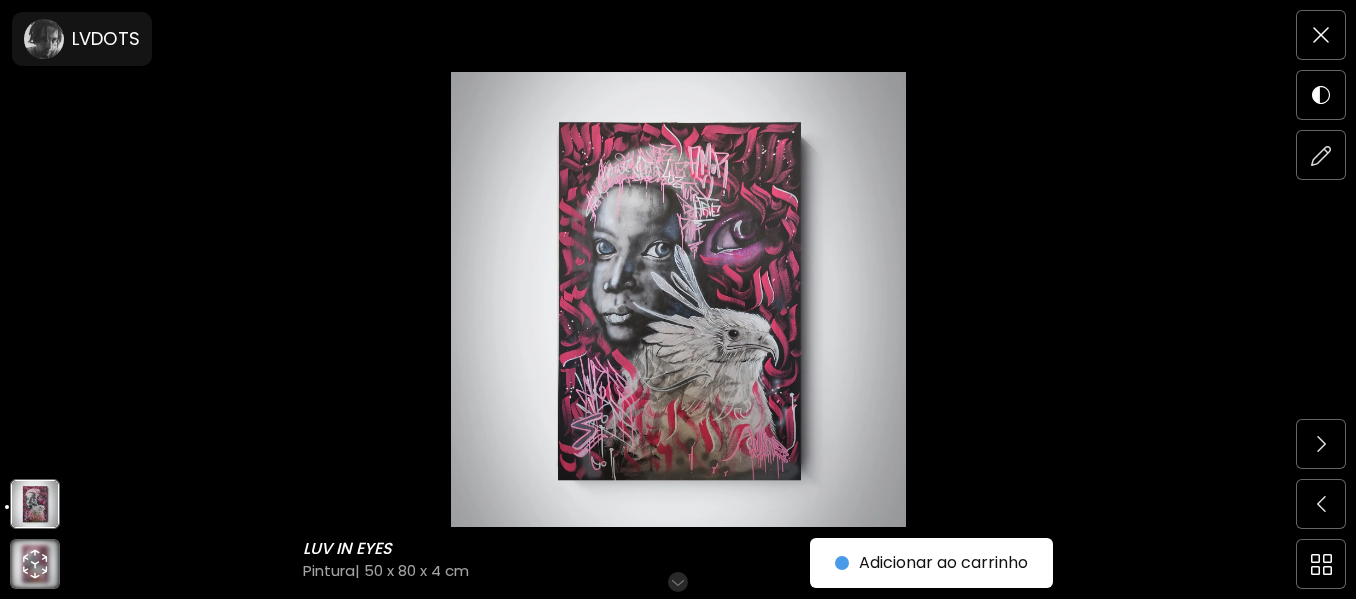 click at bounding box center (678, 299) 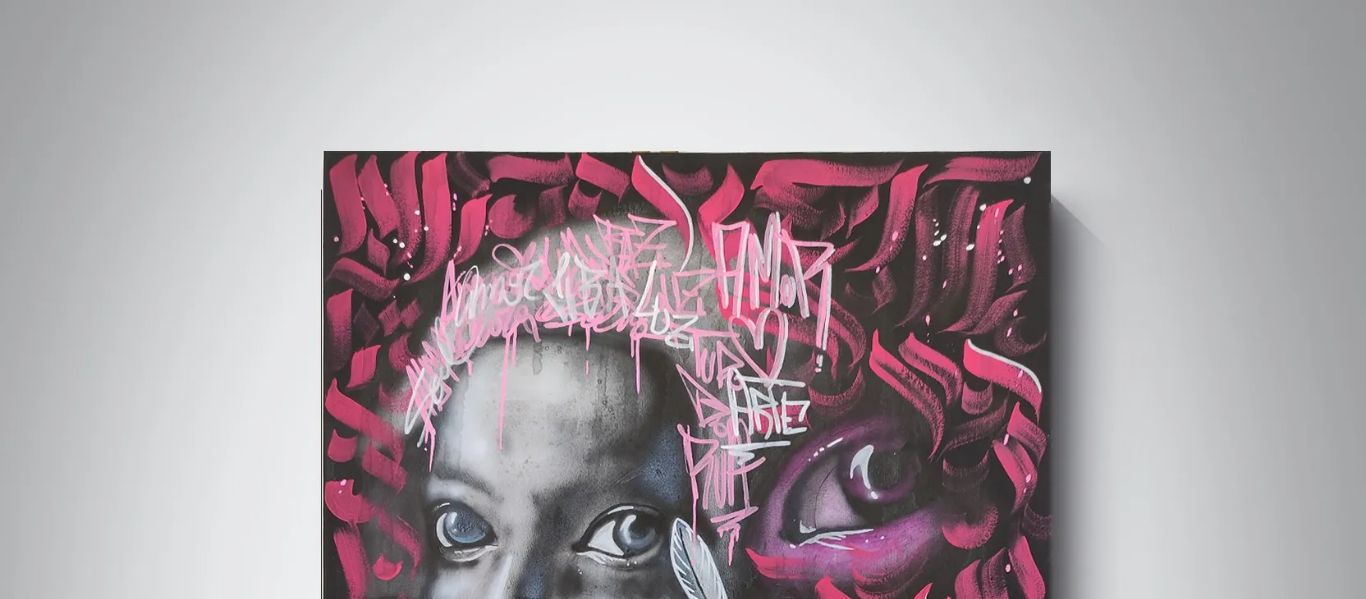 click at bounding box center (683, 683) 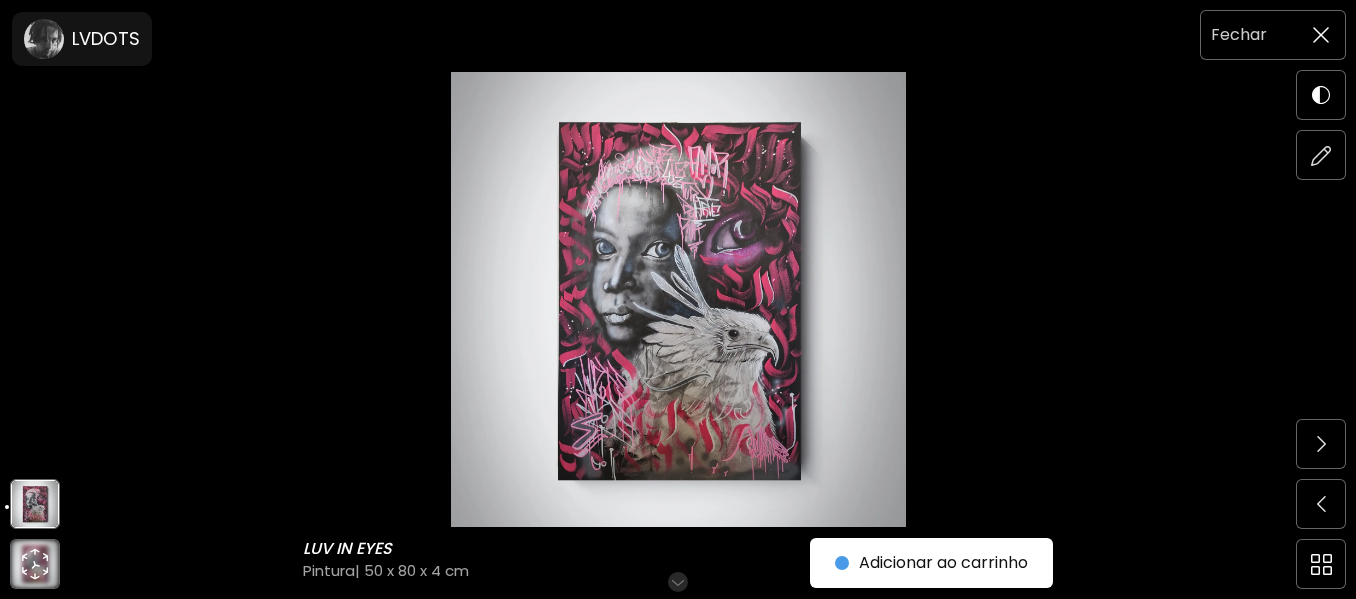 click at bounding box center (1321, 35) 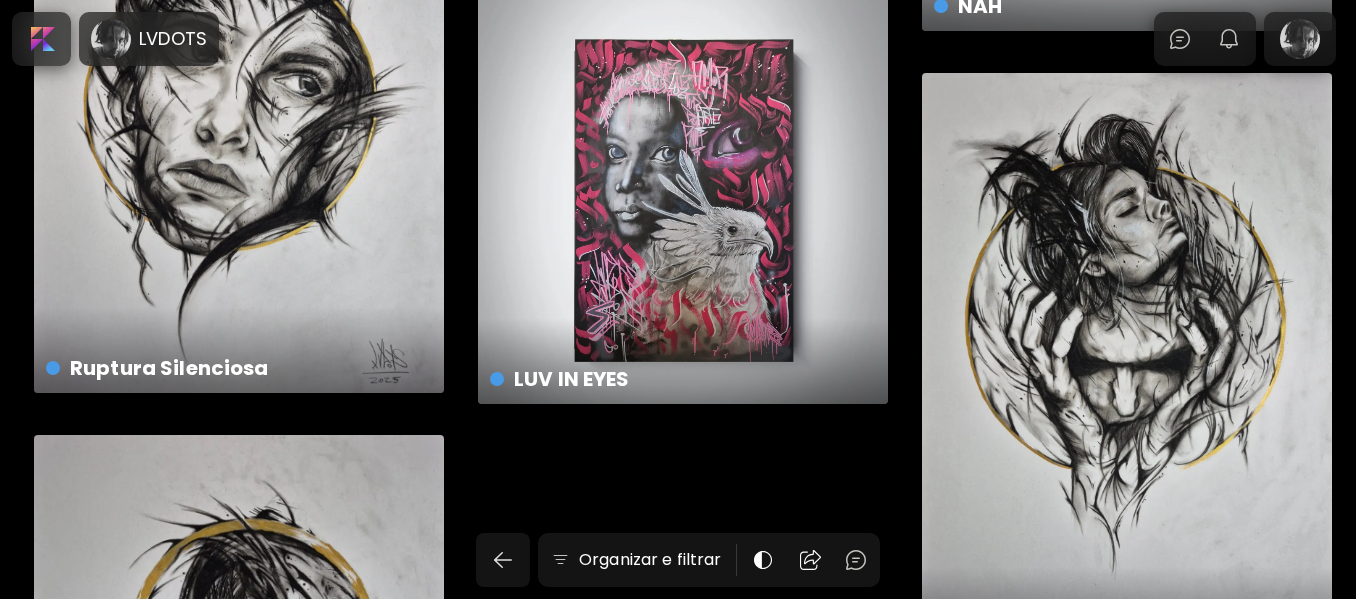 scroll, scrollTop: 1464, scrollLeft: 0, axis: vertical 